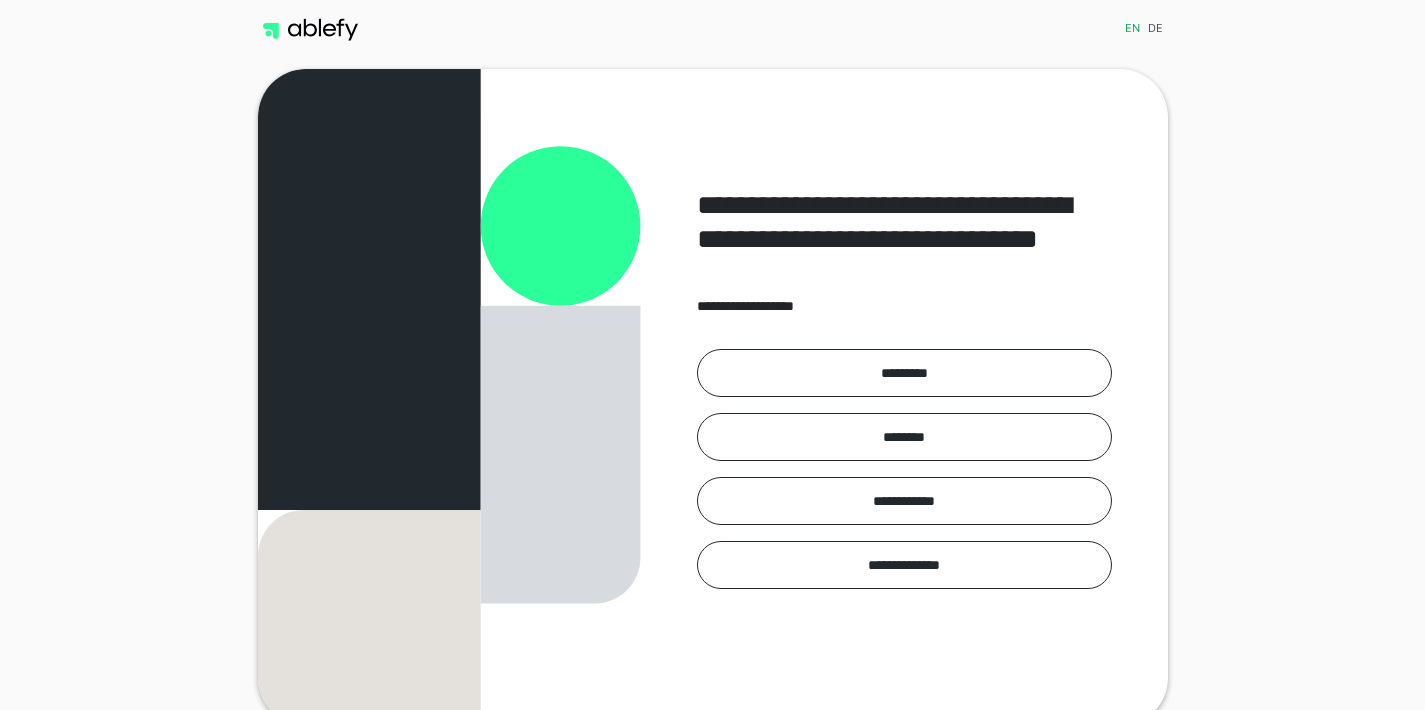scroll, scrollTop: 0, scrollLeft: 0, axis: both 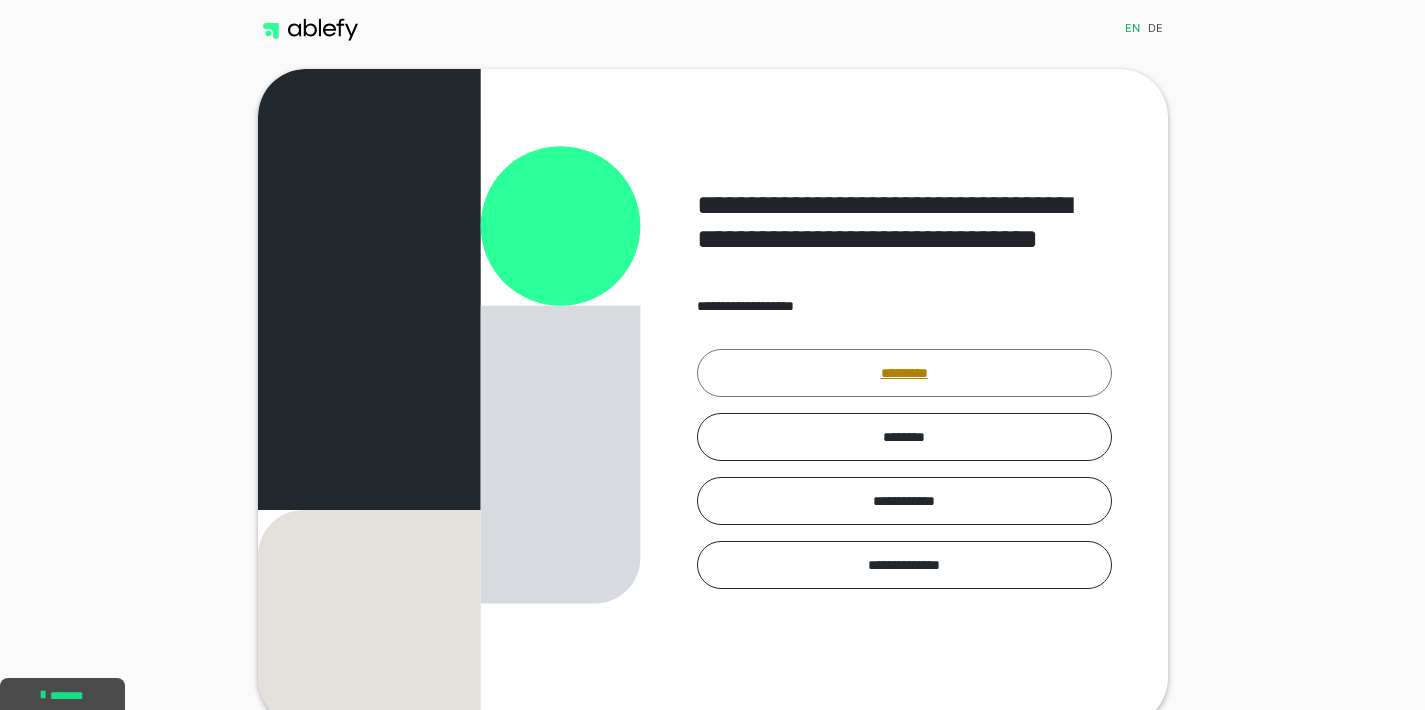 click on "*********" at bounding box center (904, 373) 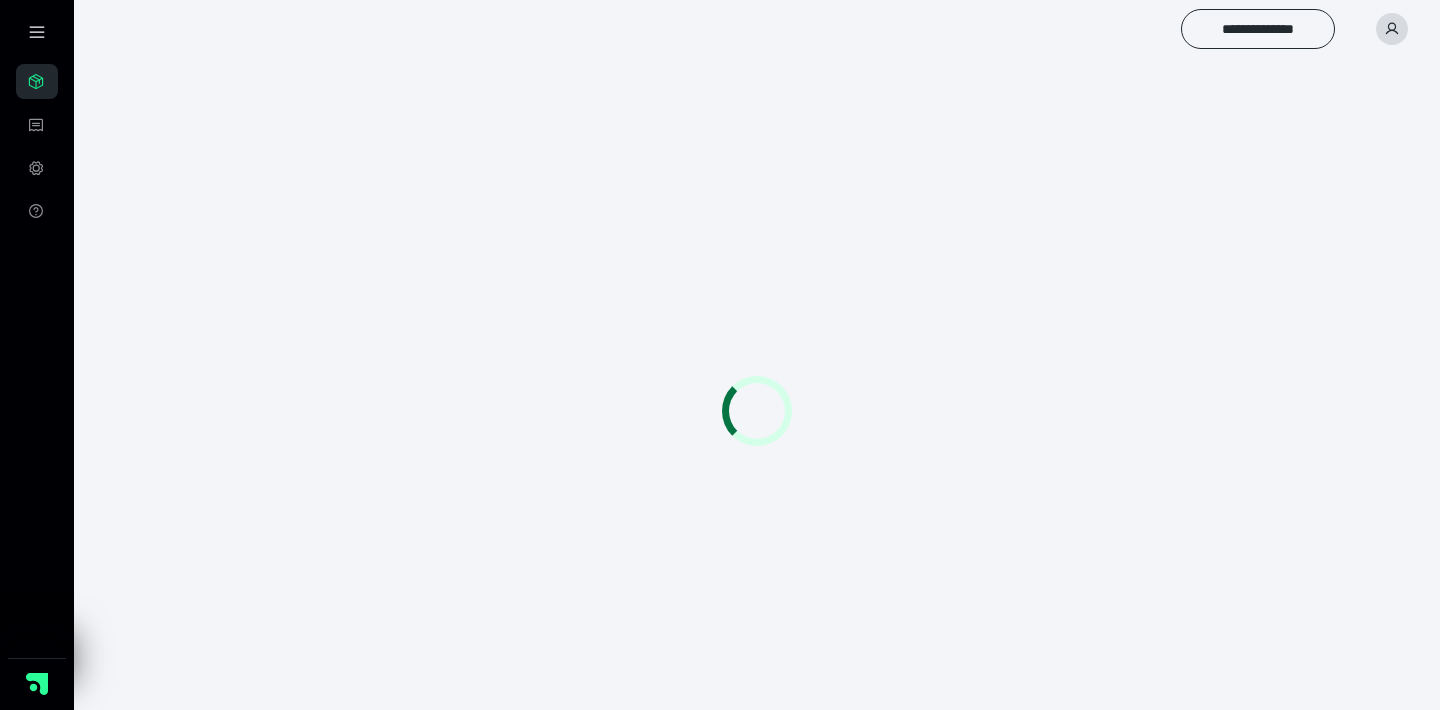 scroll, scrollTop: 0, scrollLeft: 0, axis: both 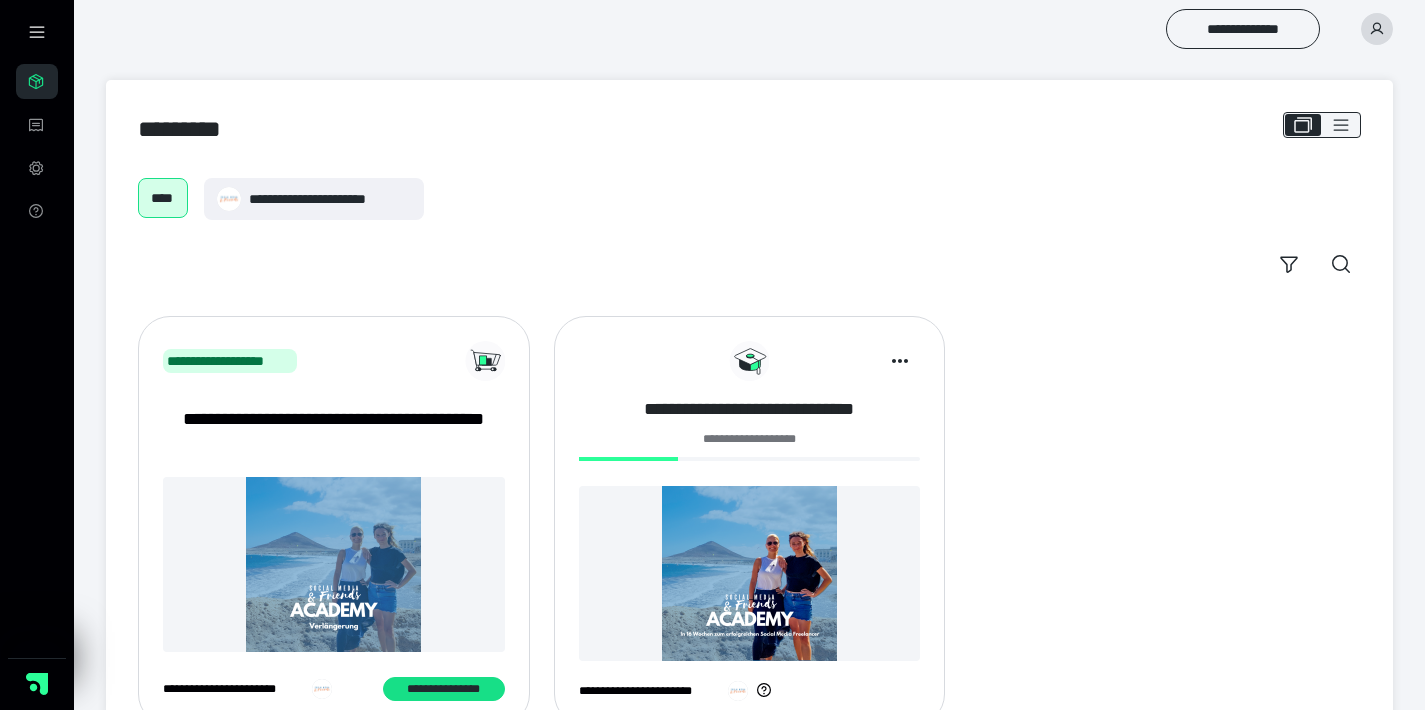 click on "**********" at bounding box center (750, 409) 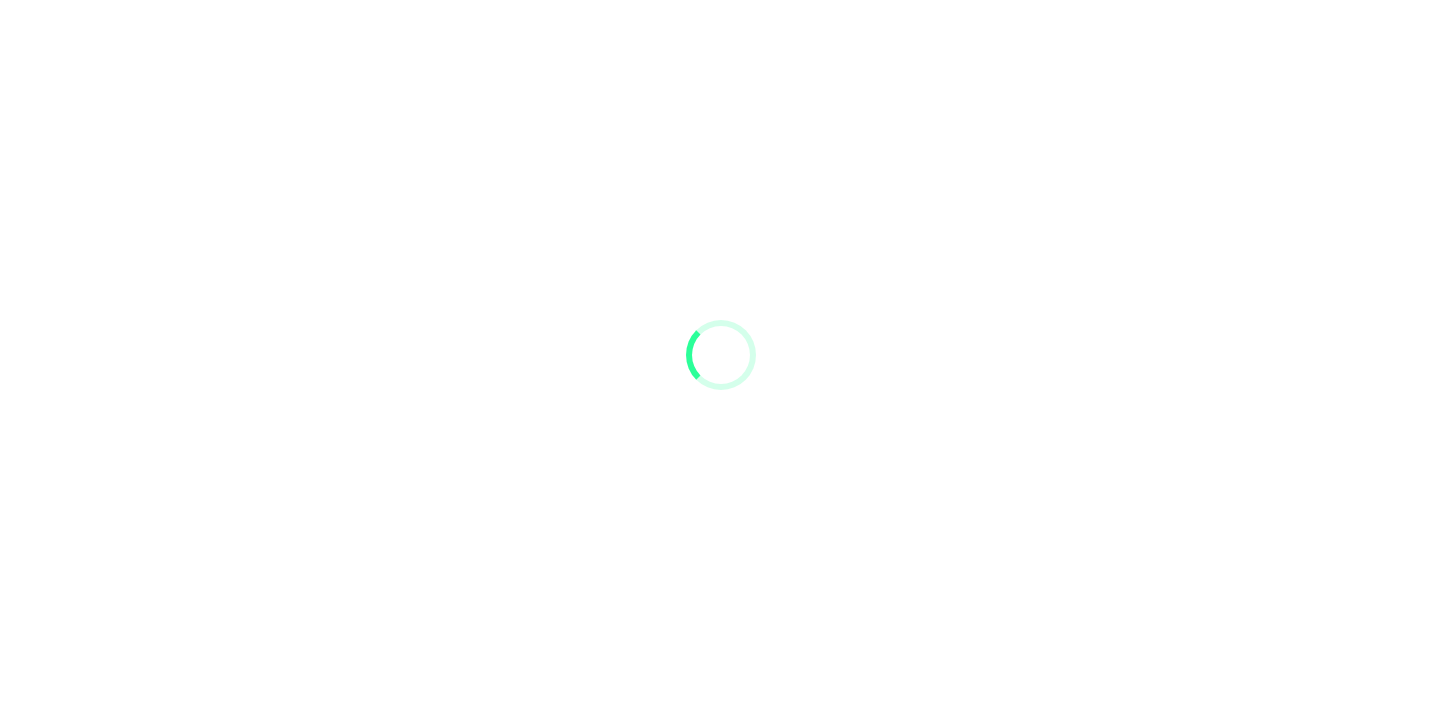 scroll, scrollTop: 0, scrollLeft: 0, axis: both 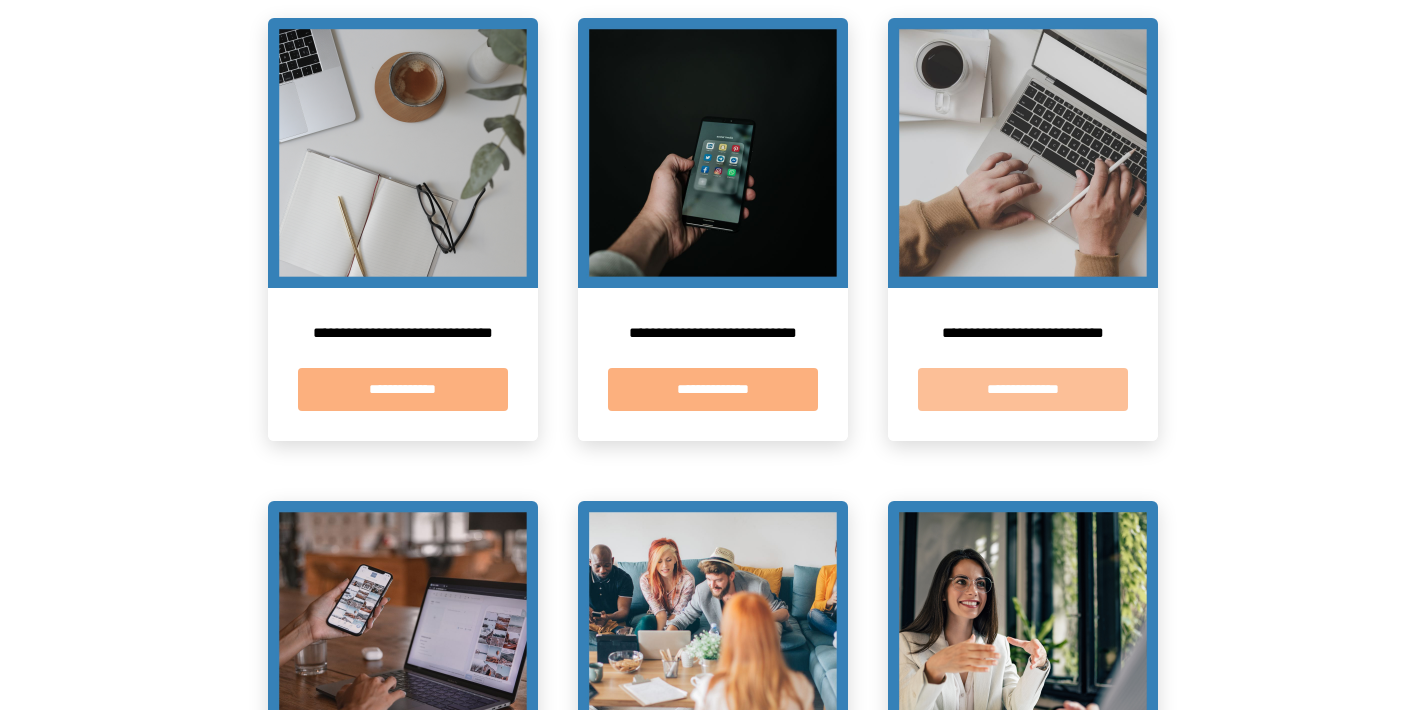 click on "**********" at bounding box center [1023, 389] 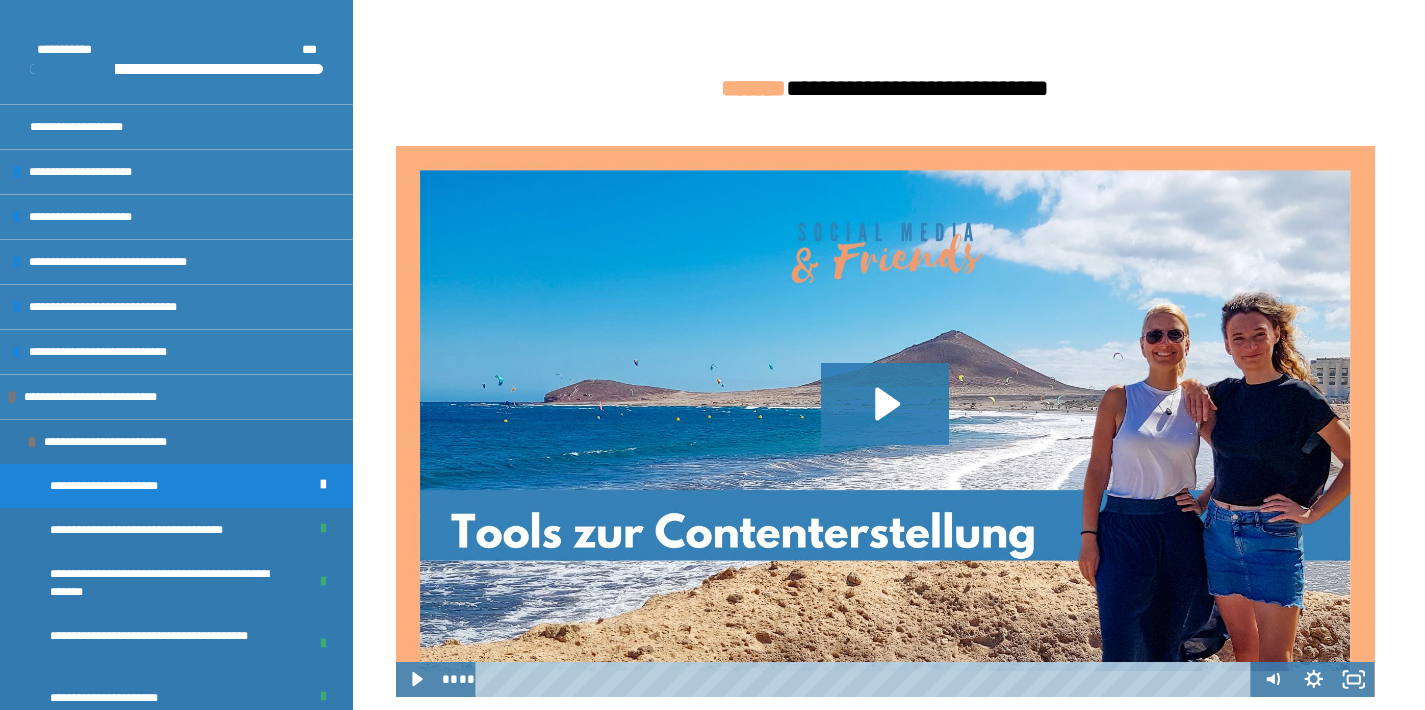 scroll, scrollTop: 988, scrollLeft: 0, axis: vertical 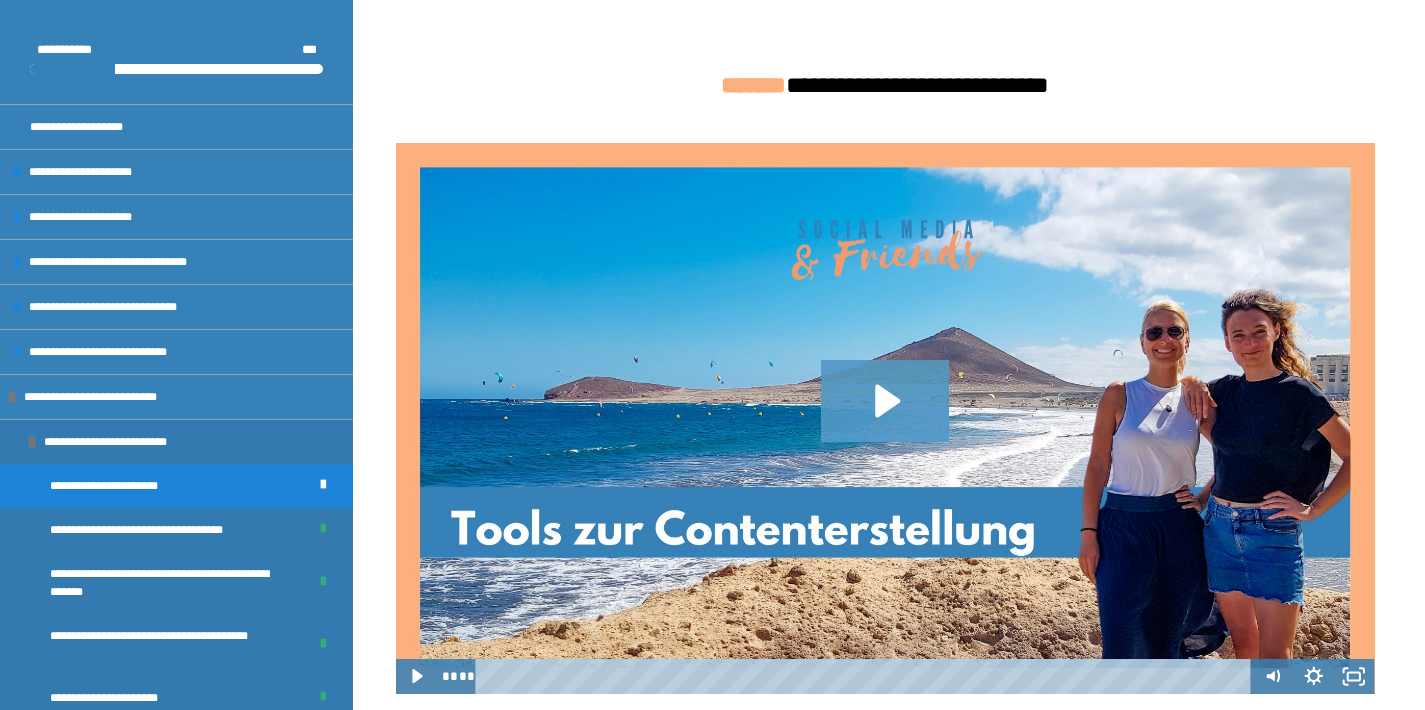 click 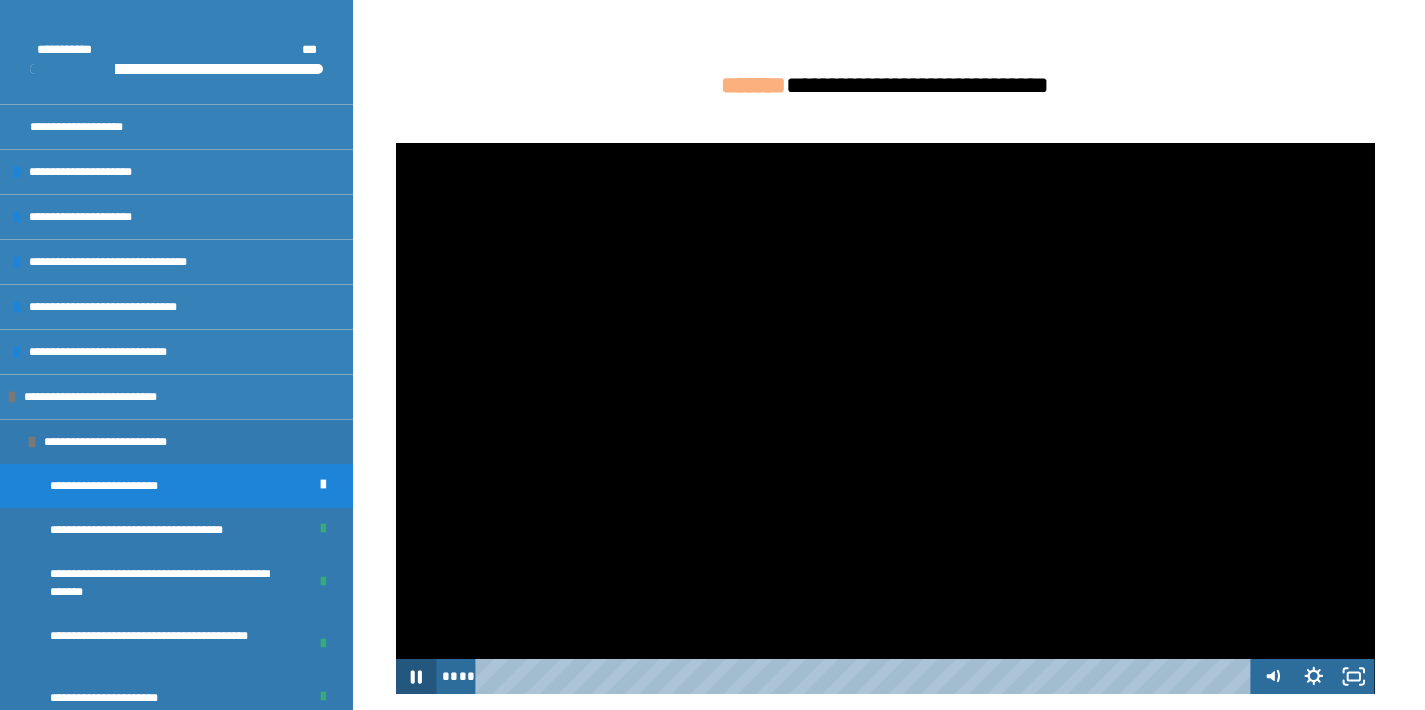 click 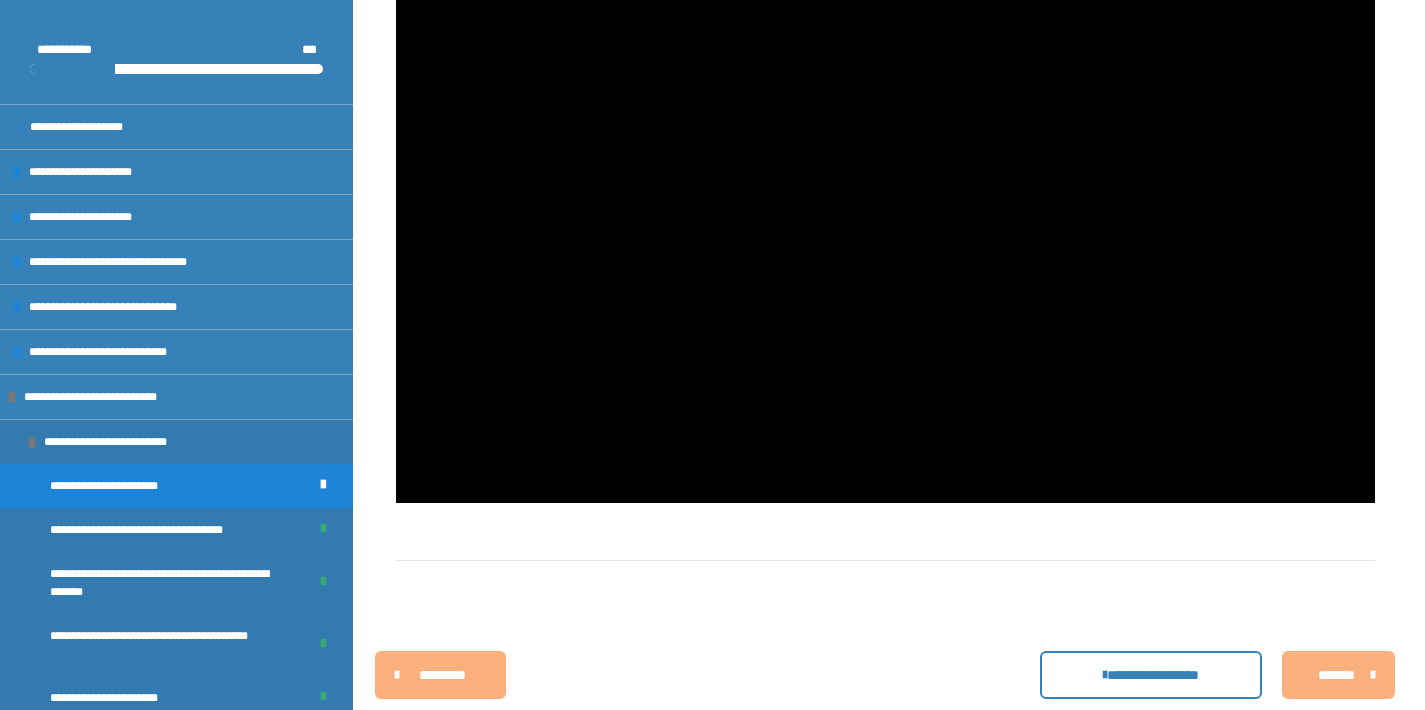 scroll, scrollTop: 1228, scrollLeft: 0, axis: vertical 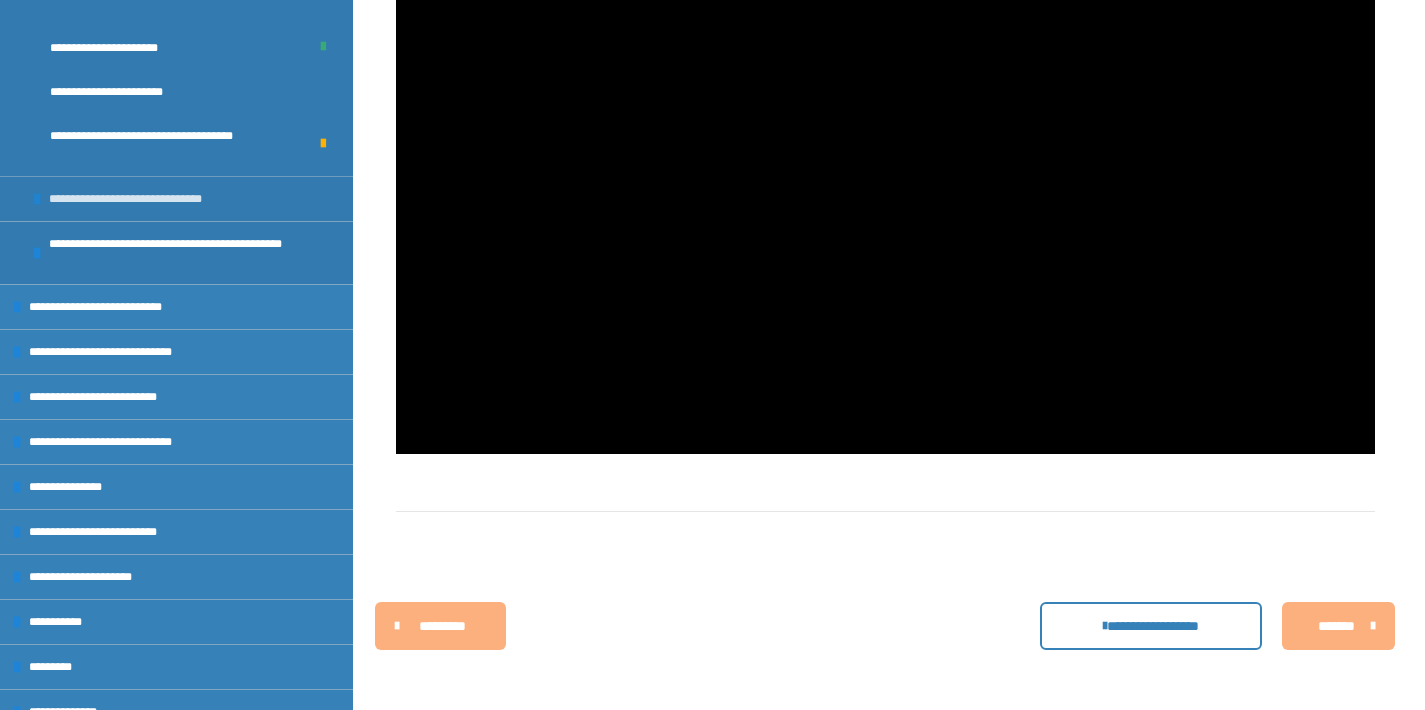 click on "**********" at bounding box center (145, 199) 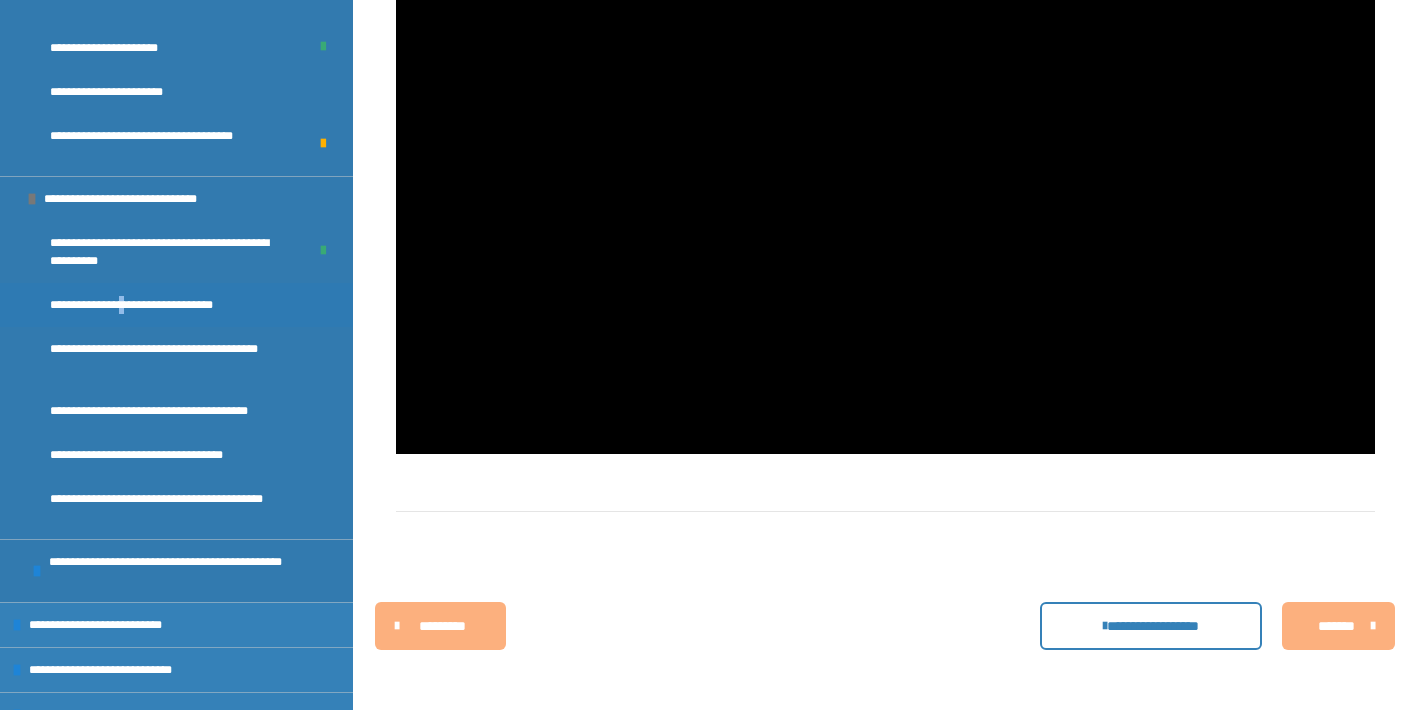 click on "**********" at bounding box center [151, 305] 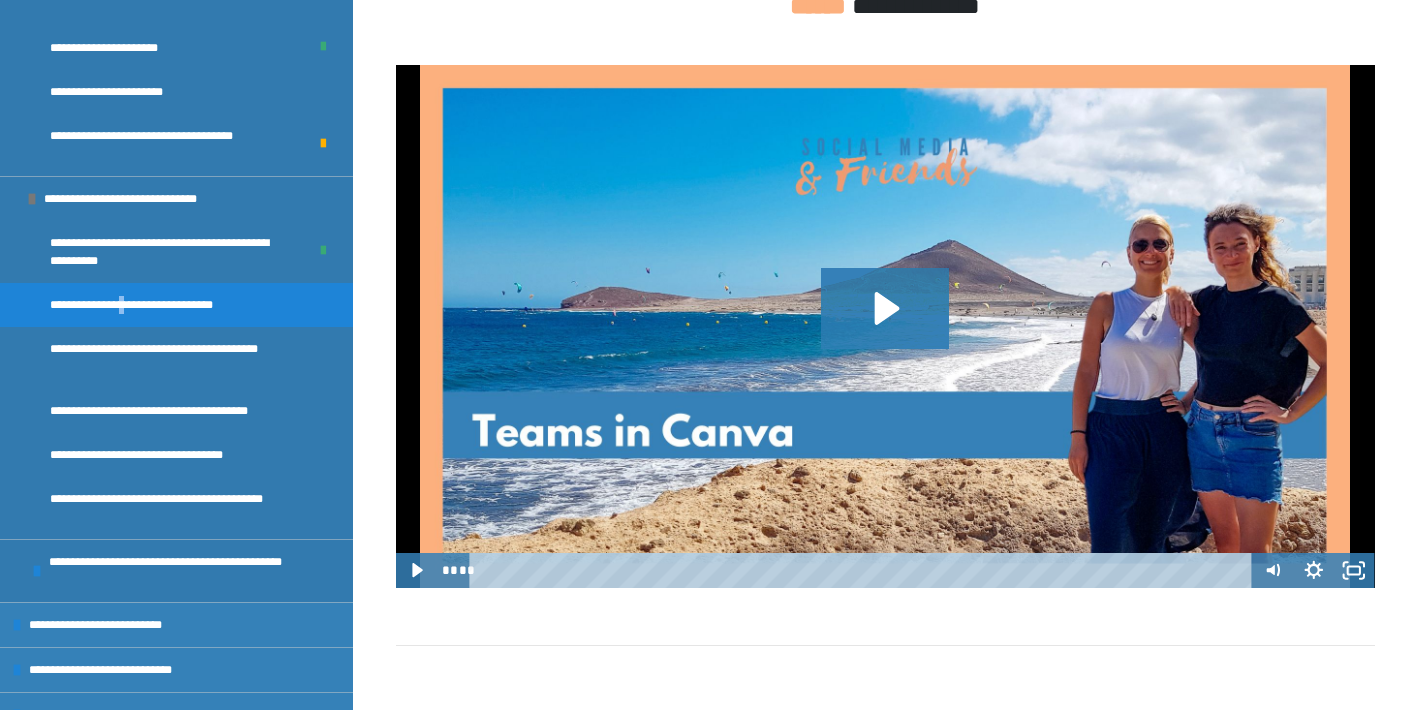 scroll, scrollTop: 719, scrollLeft: 0, axis: vertical 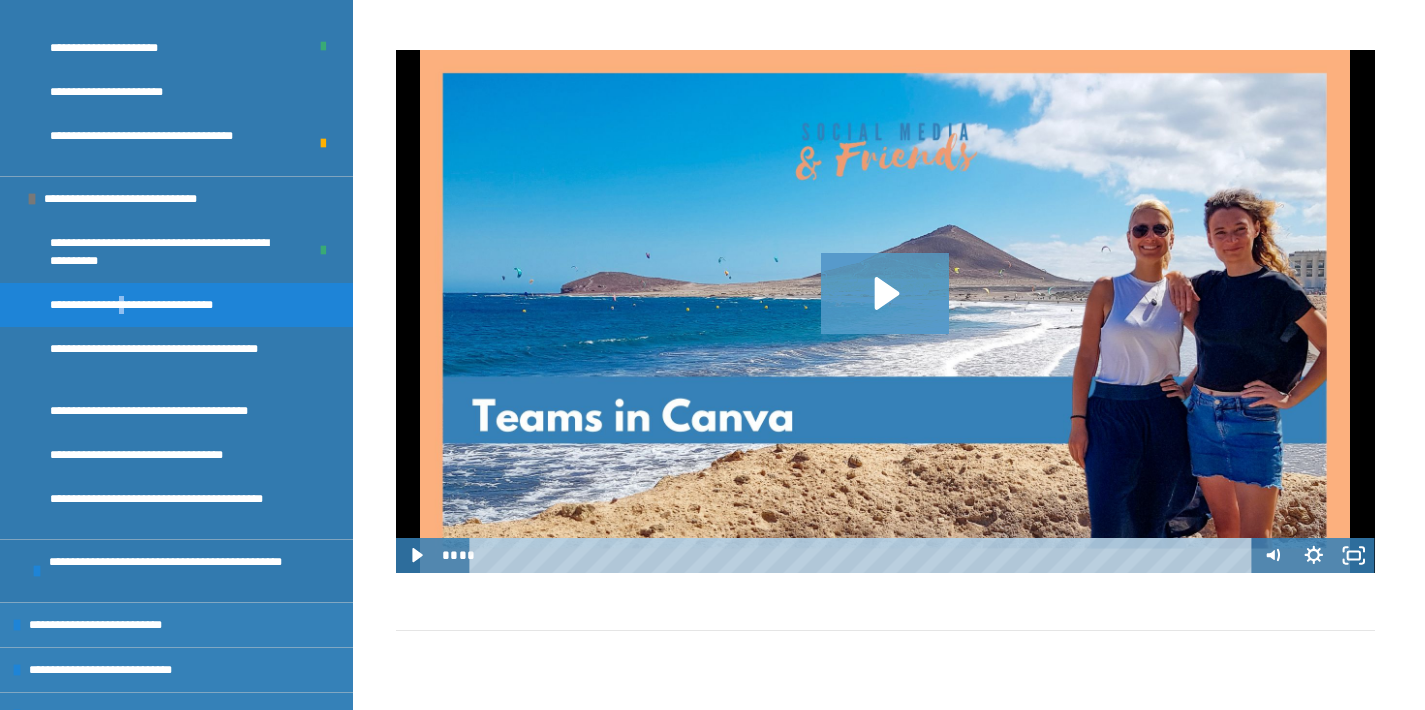 click 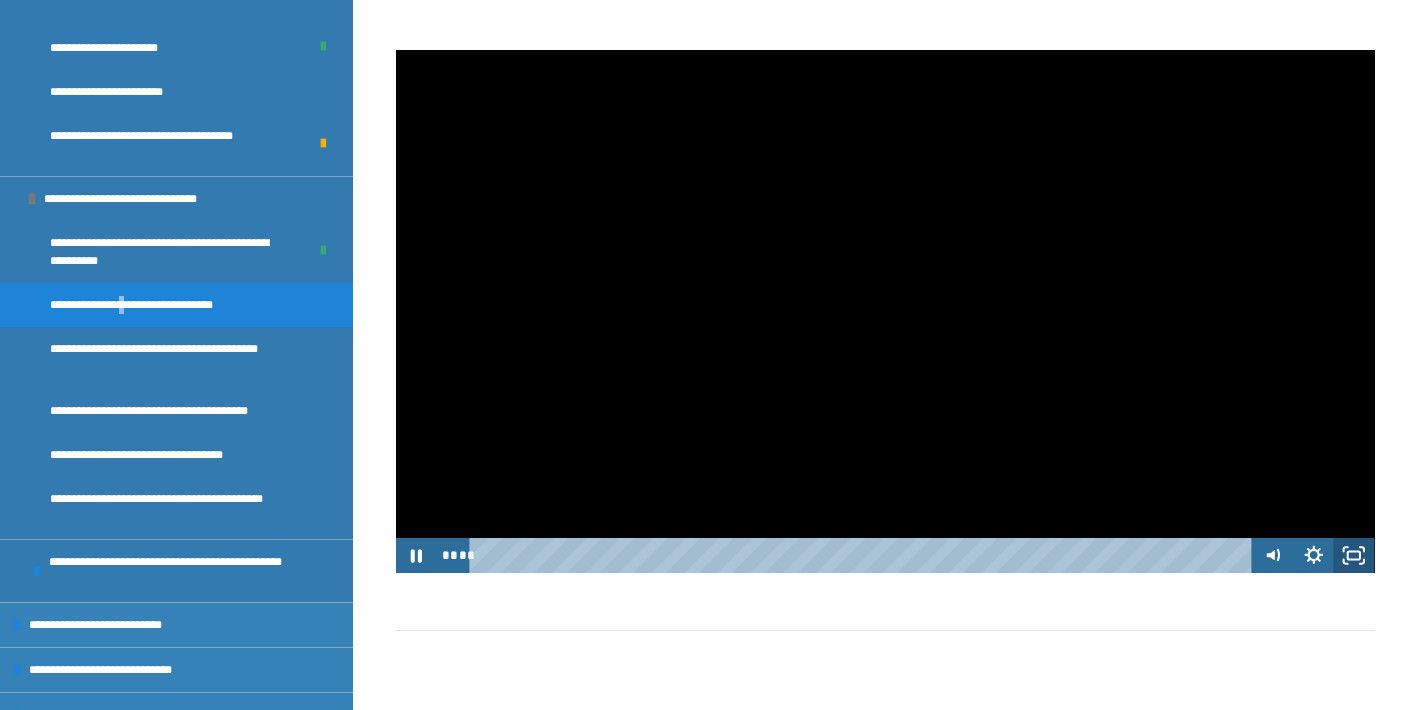 click 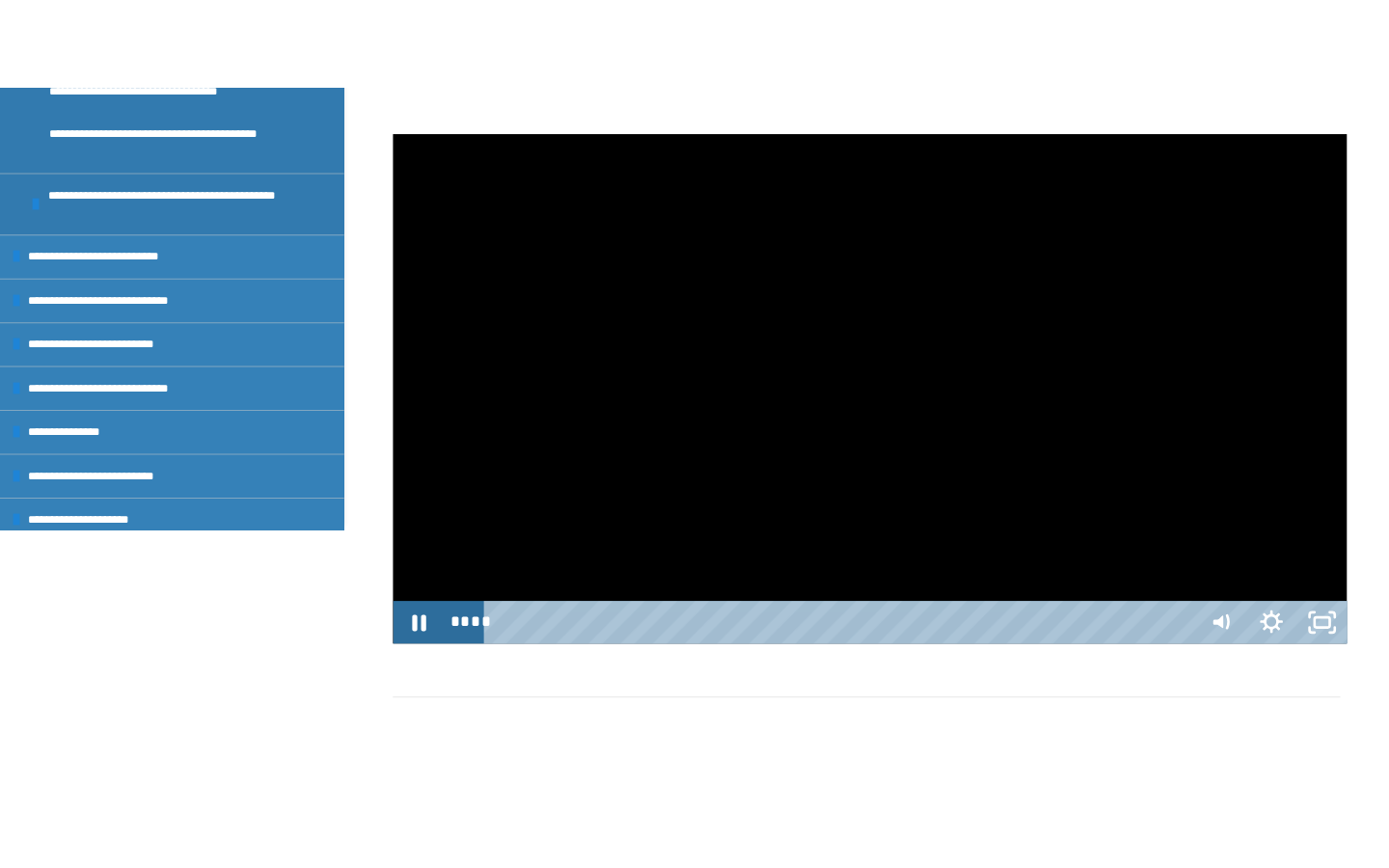 scroll, scrollTop: 0, scrollLeft: 0, axis: both 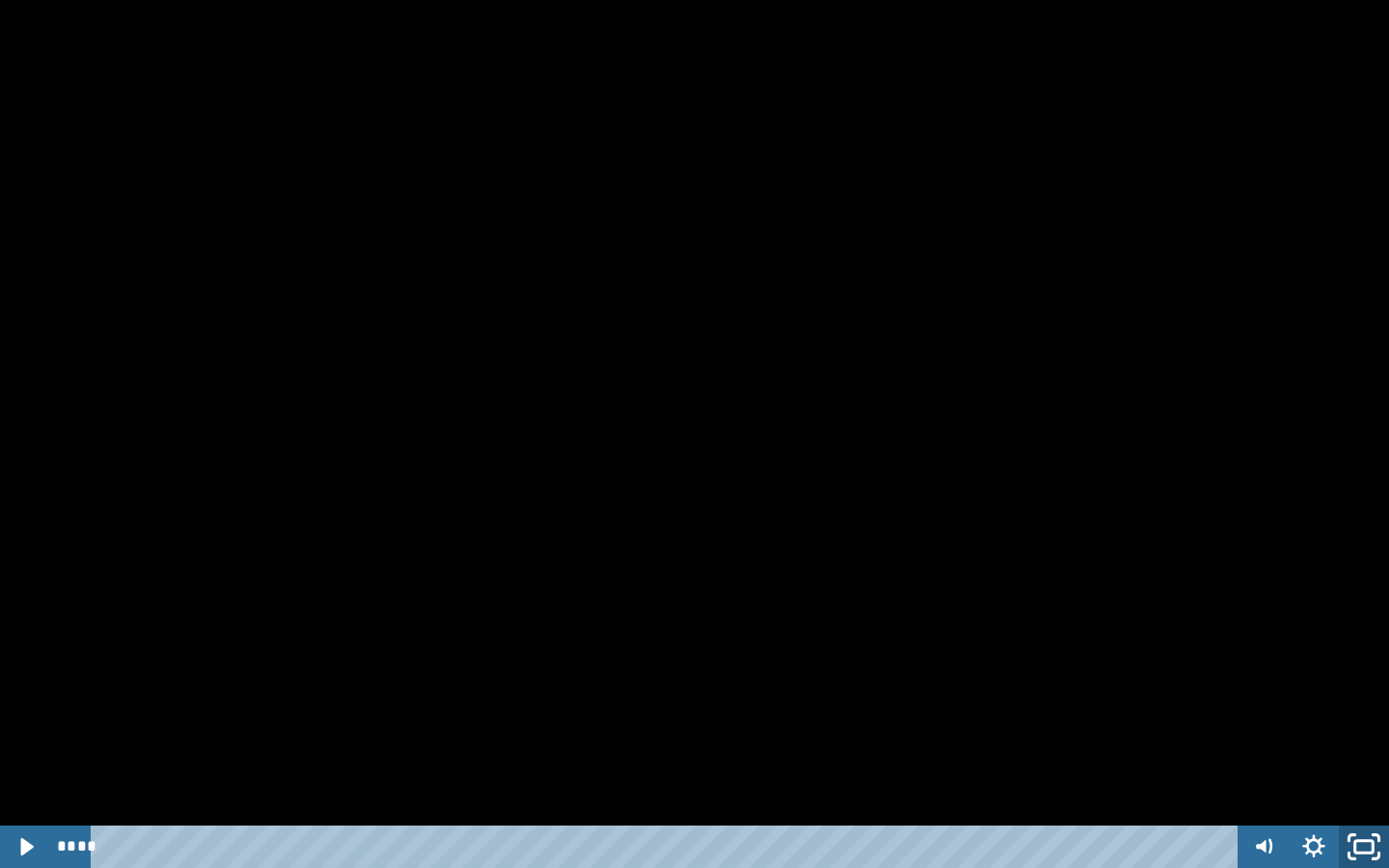 click 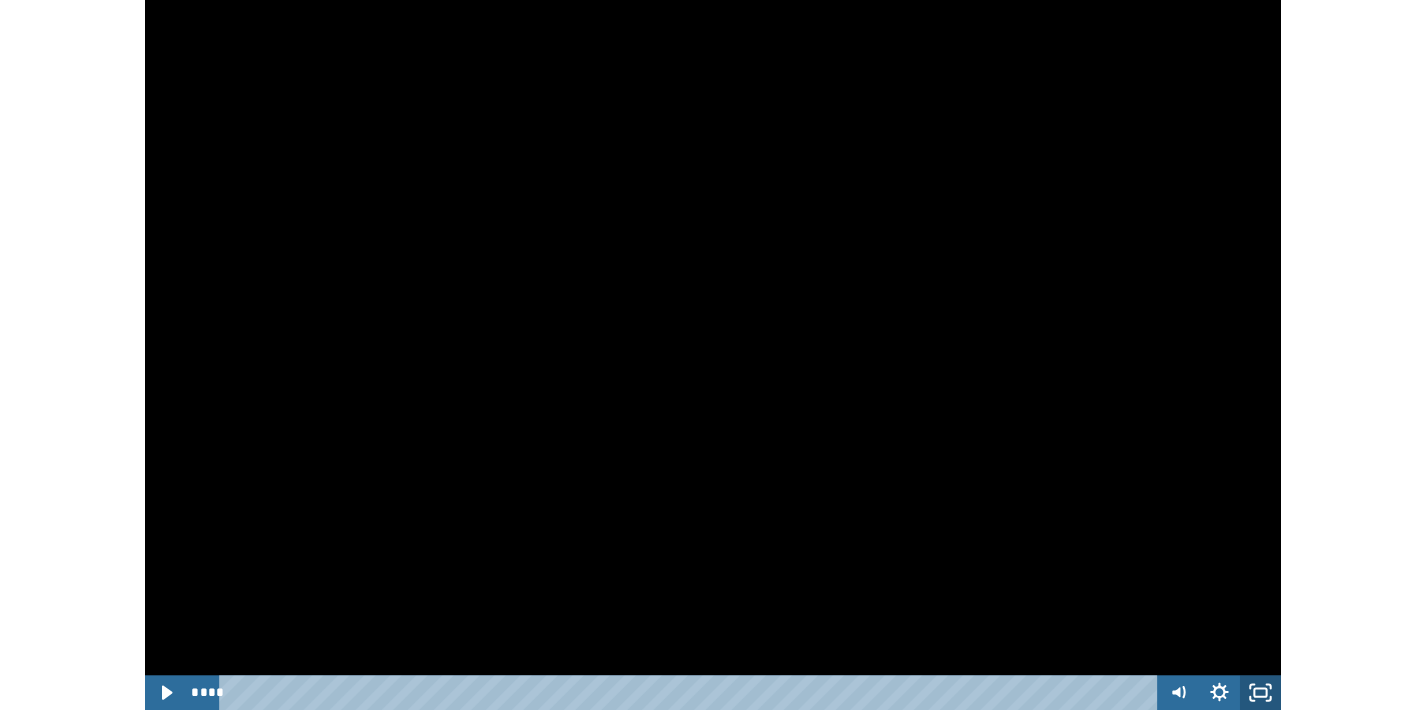 scroll, scrollTop: 719, scrollLeft: 0, axis: vertical 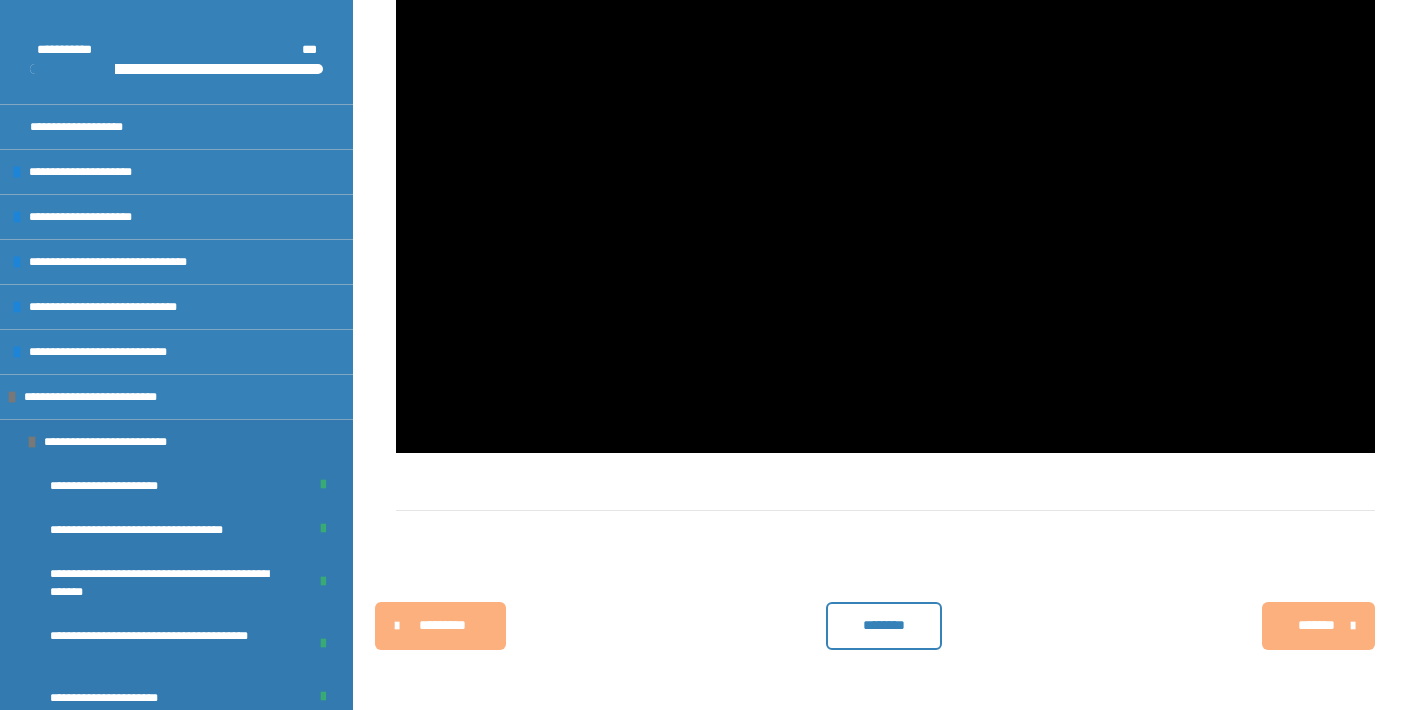 click on "********" at bounding box center [884, 625] 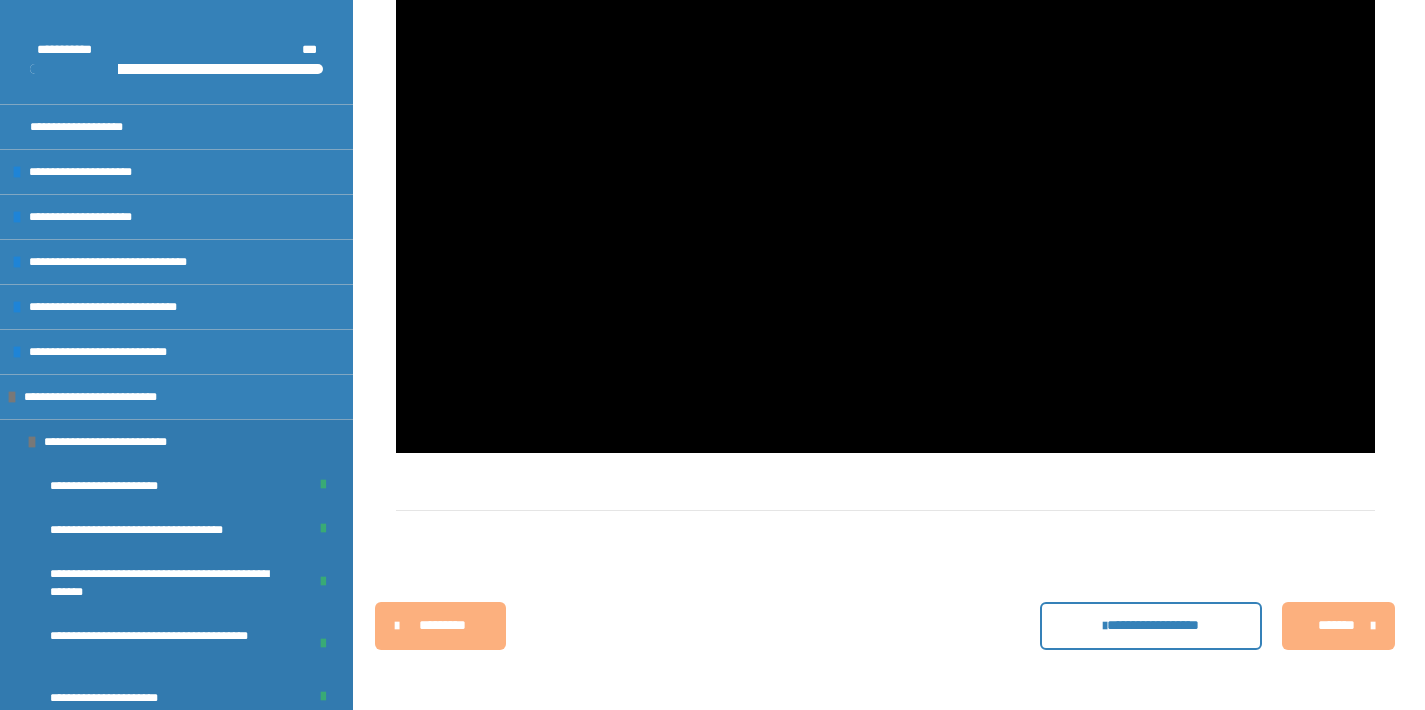 click on "*******" at bounding box center [1336, 625] 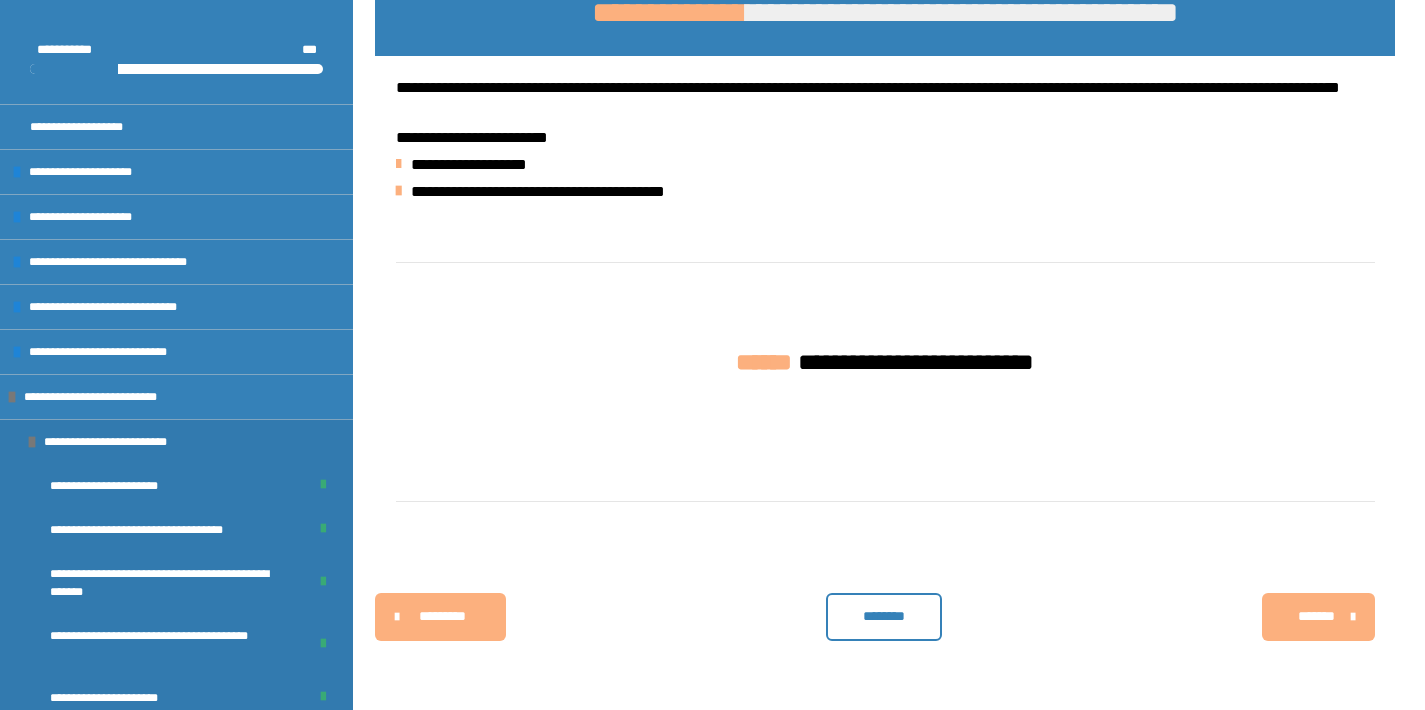 scroll, scrollTop: 363, scrollLeft: 0, axis: vertical 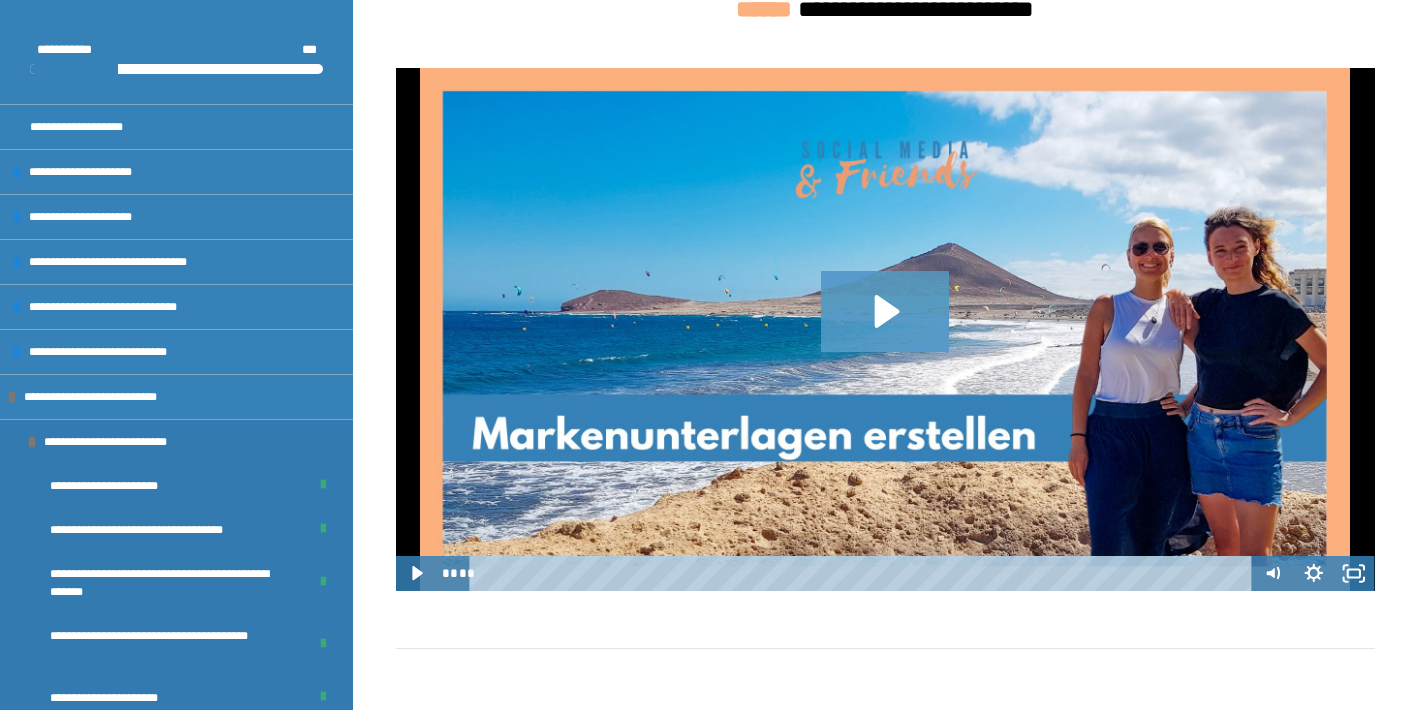 click 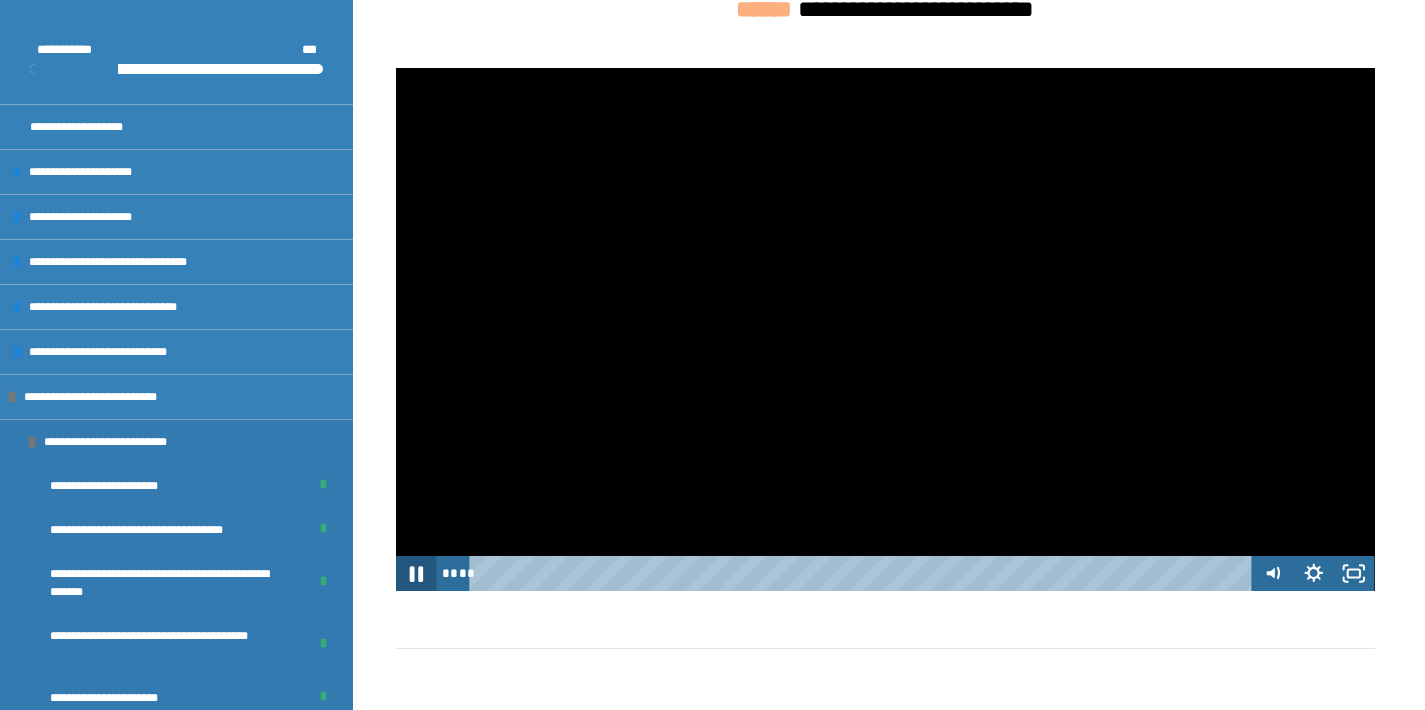 click 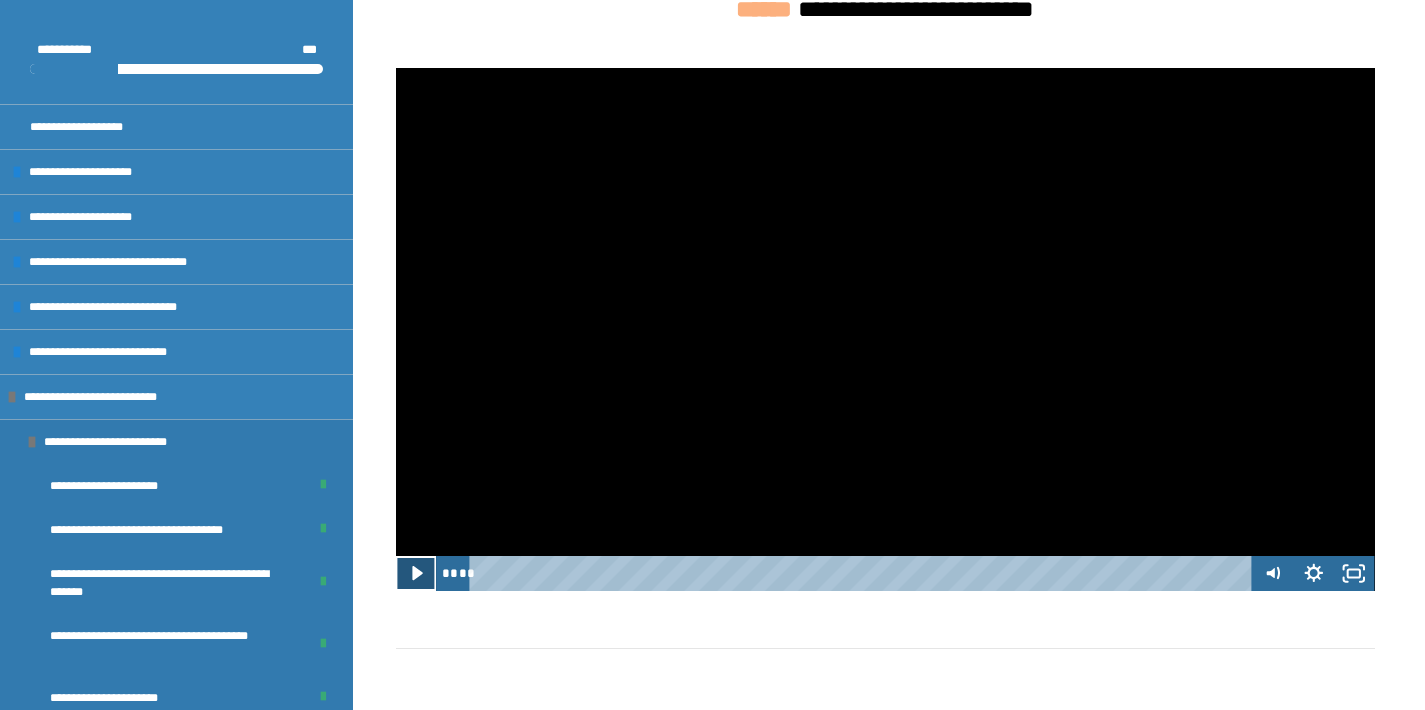 click 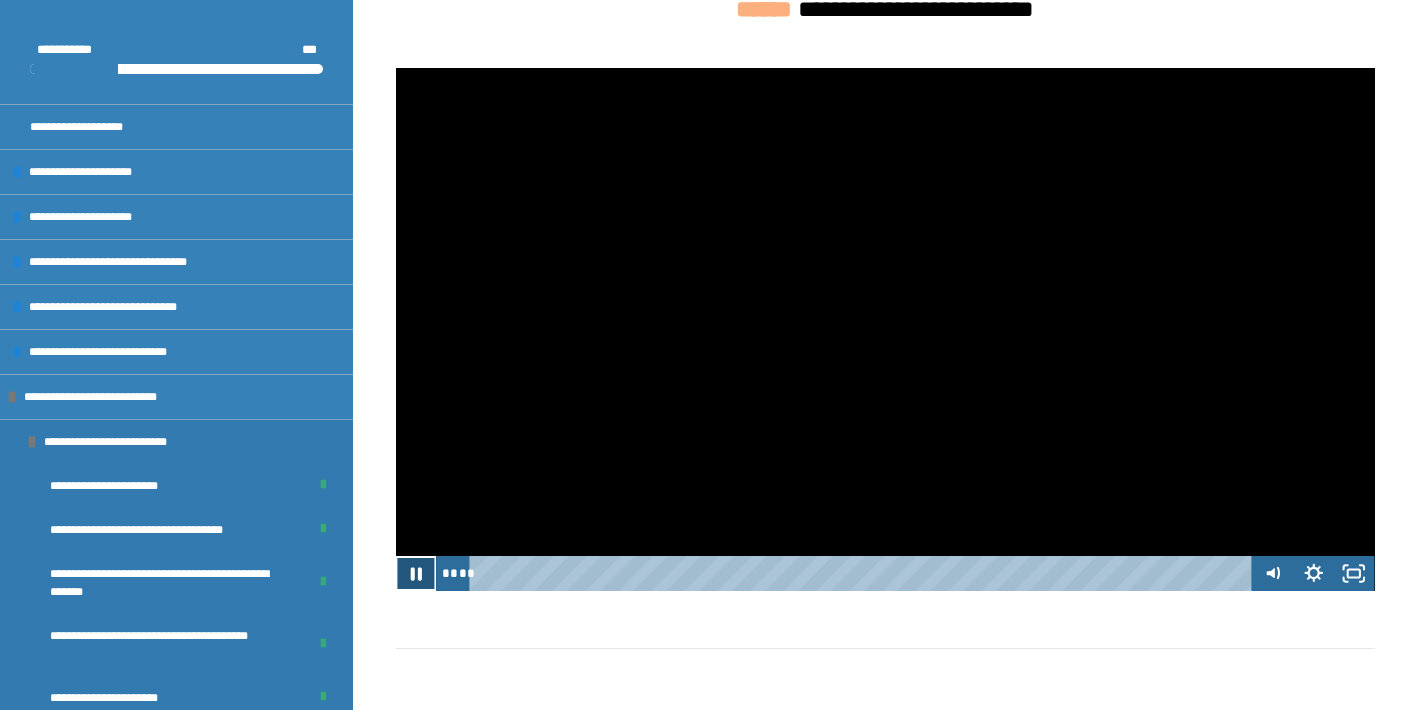 click 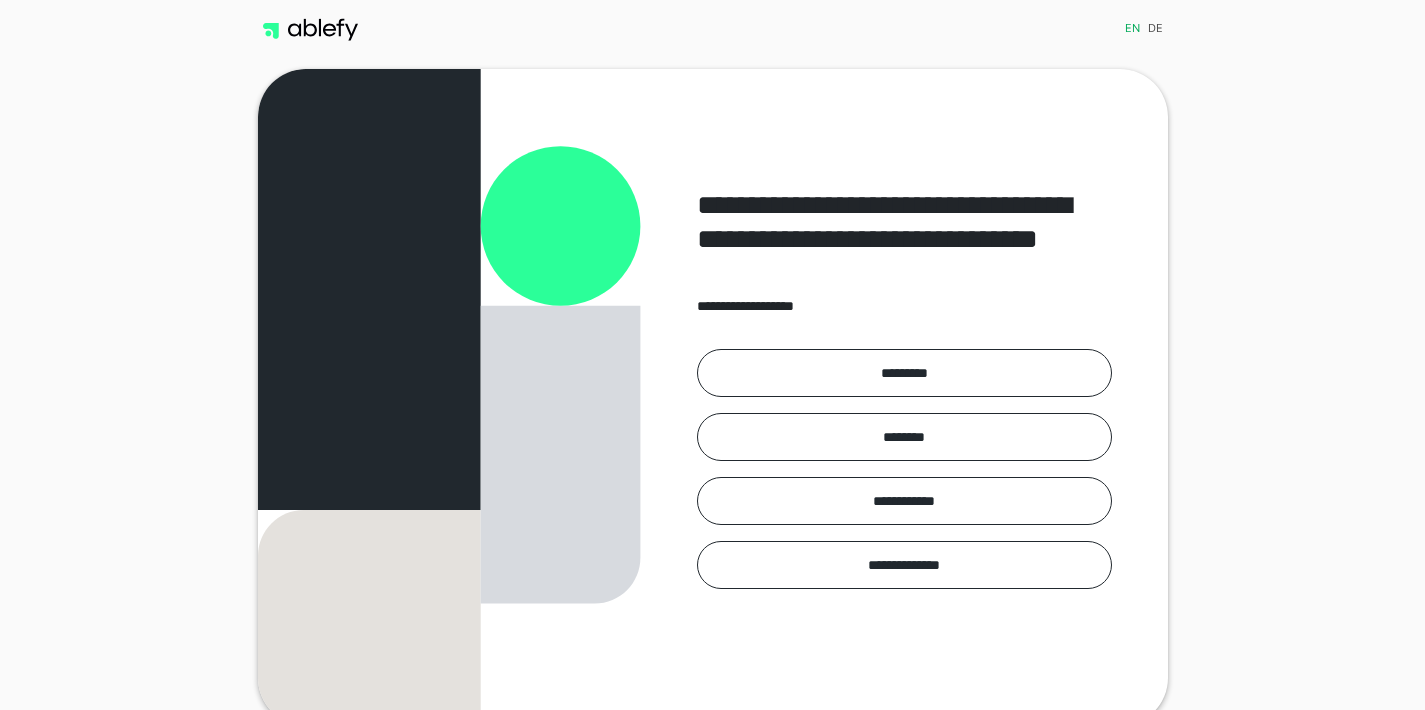 scroll, scrollTop: 0, scrollLeft: 0, axis: both 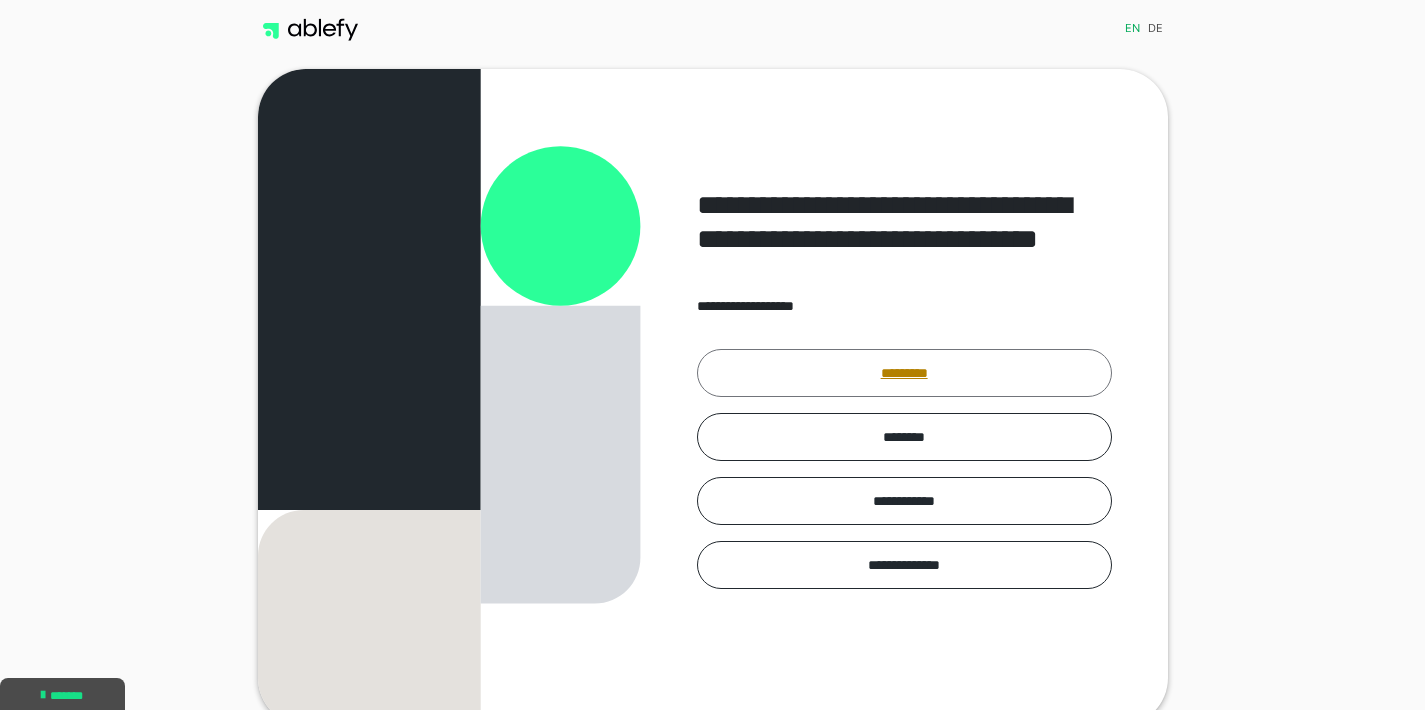 click on "*********" at bounding box center [904, 373] 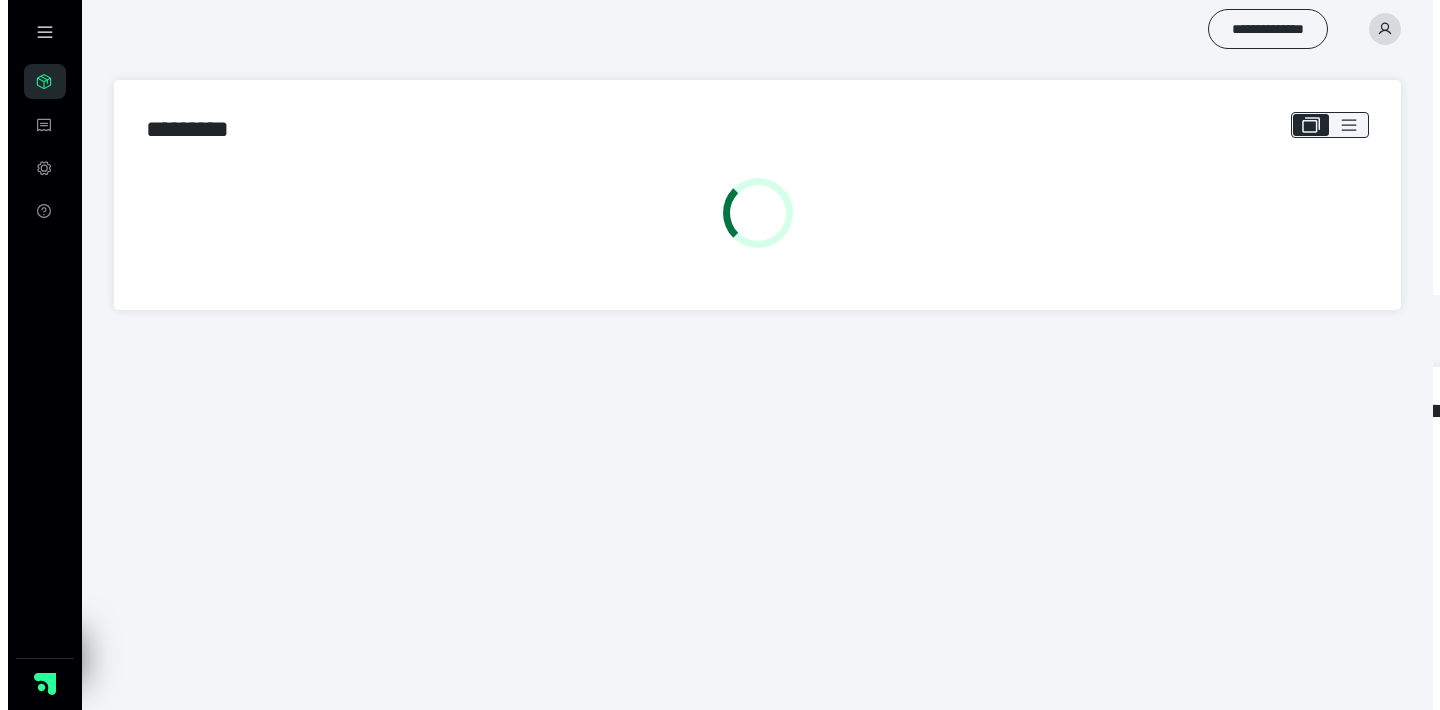 scroll, scrollTop: 0, scrollLeft: 0, axis: both 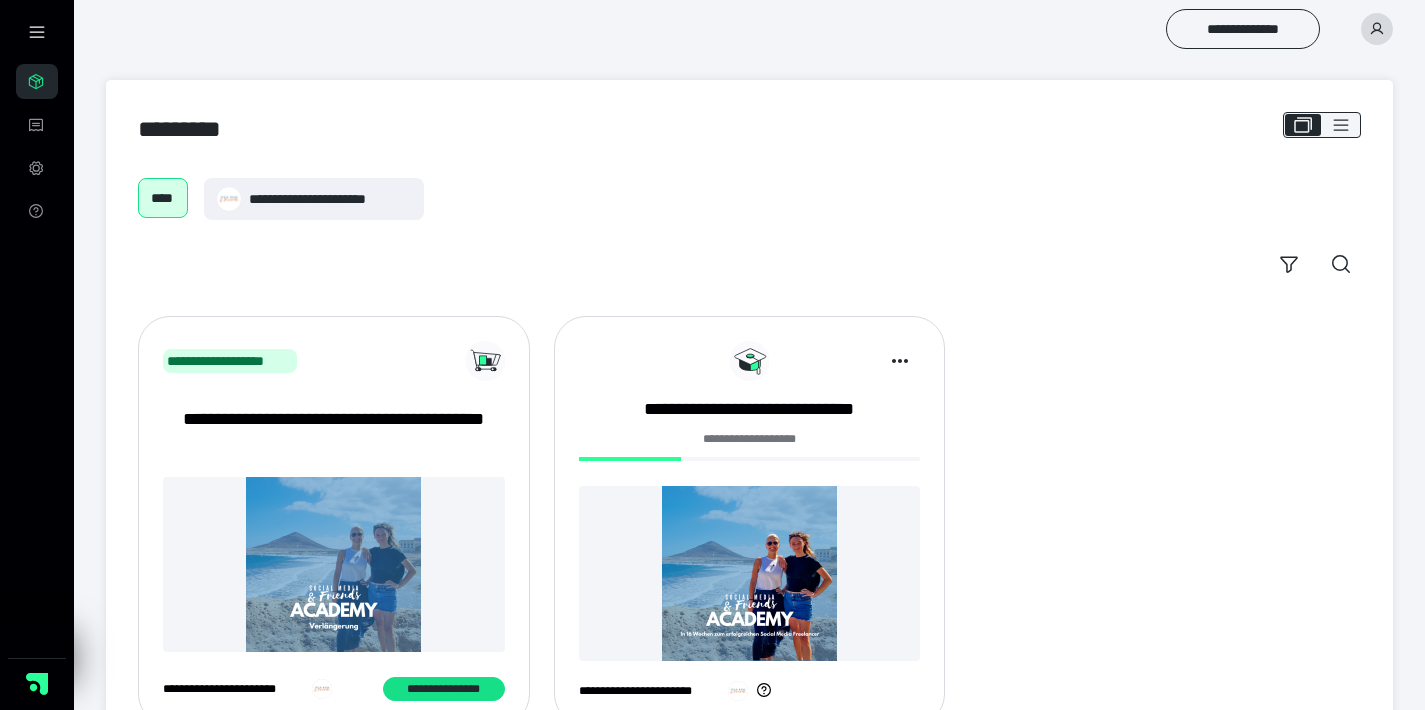 click at bounding box center (750, 573) 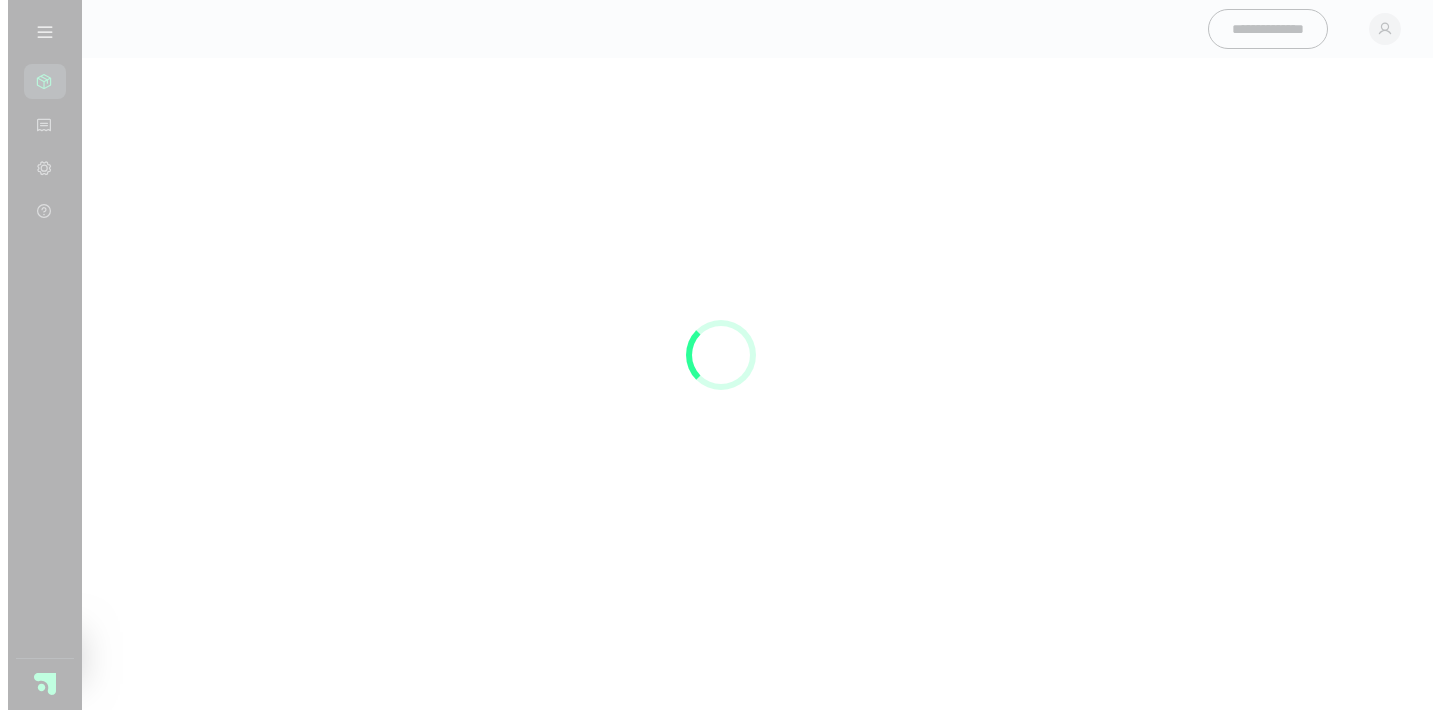scroll, scrollTop: 0, scrollLeft: 0, axis: both 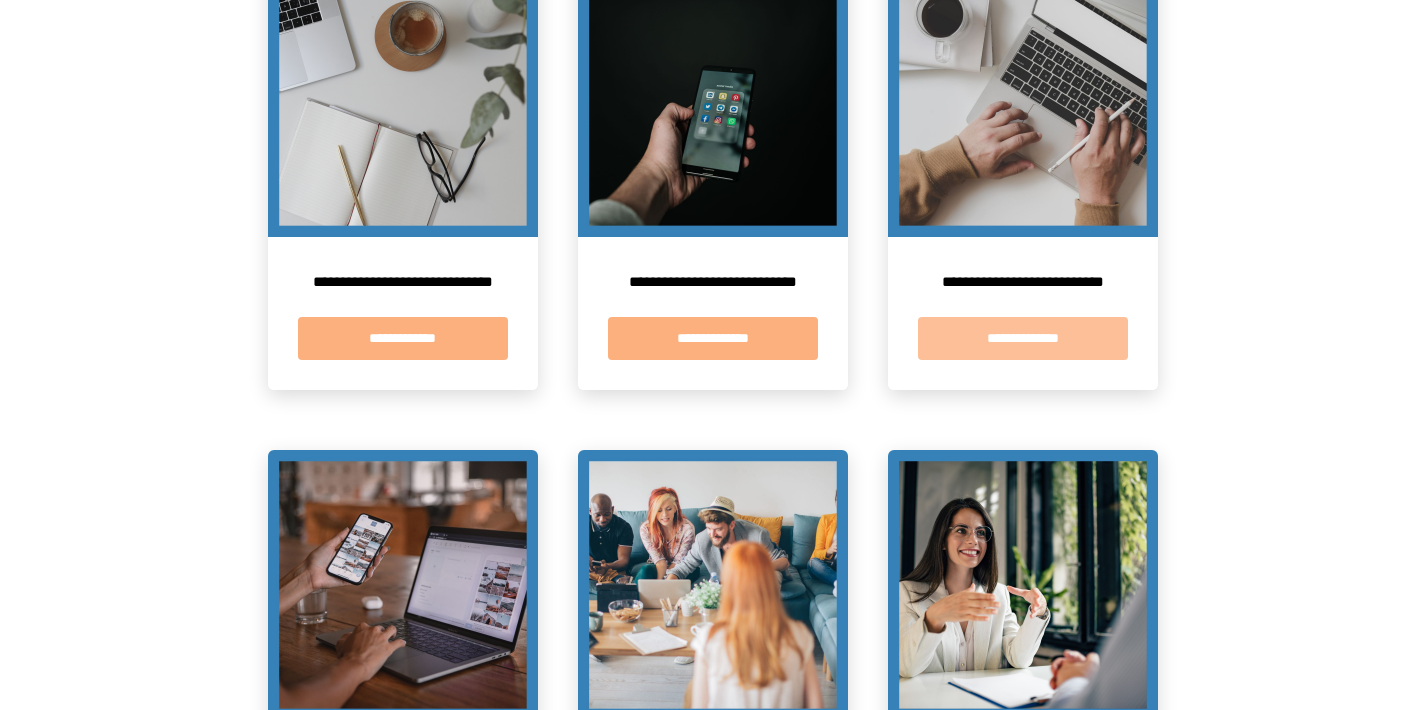 click on "**********" at bounding box center (1023, 338) 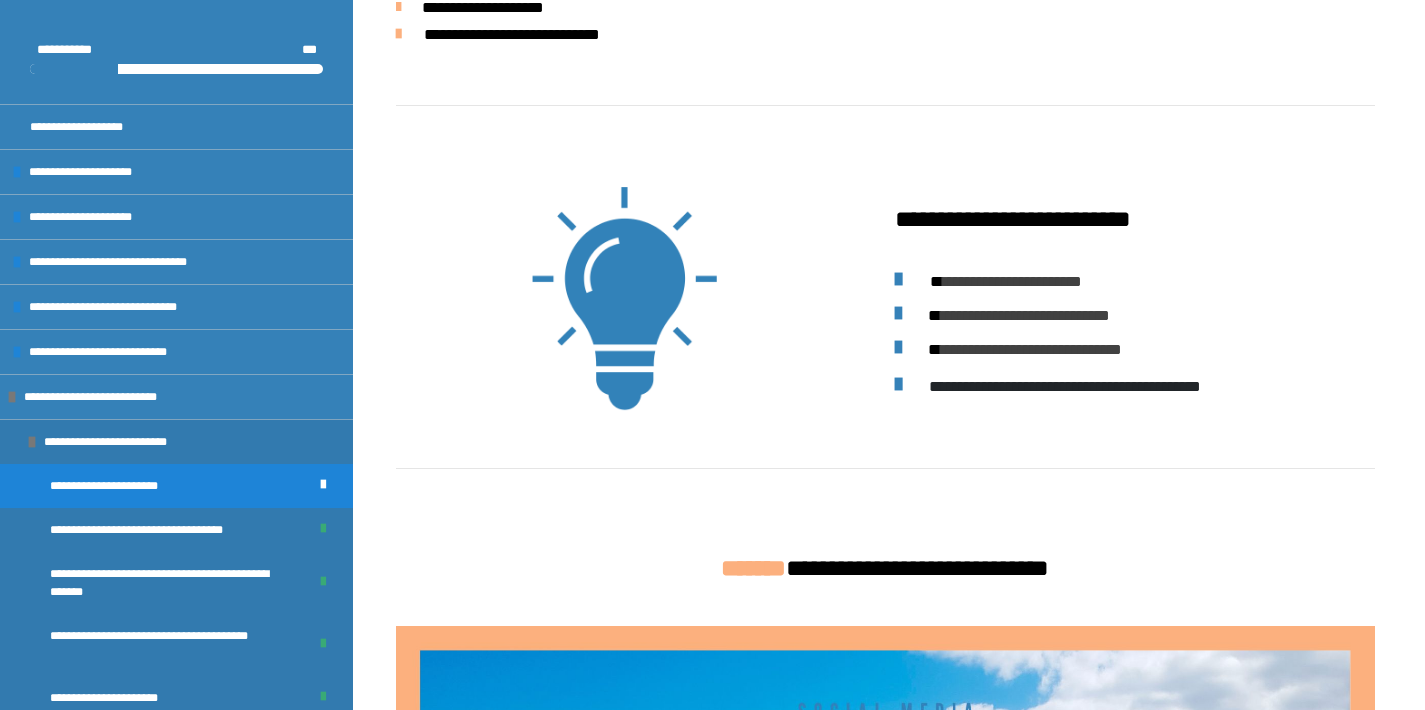 scroll, scrollTop: 581, scrollLeft: 0, axis: vertical 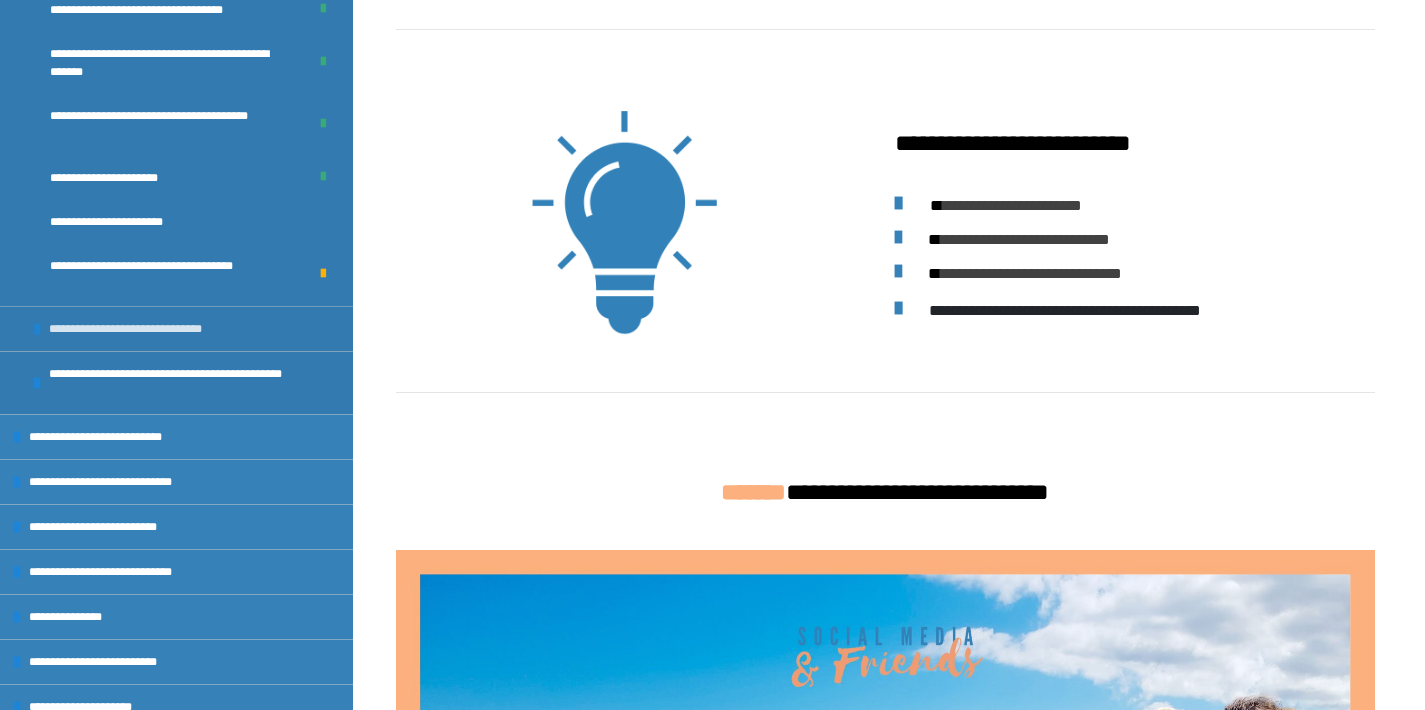 click on "**********" at bounding box center (145, 329) 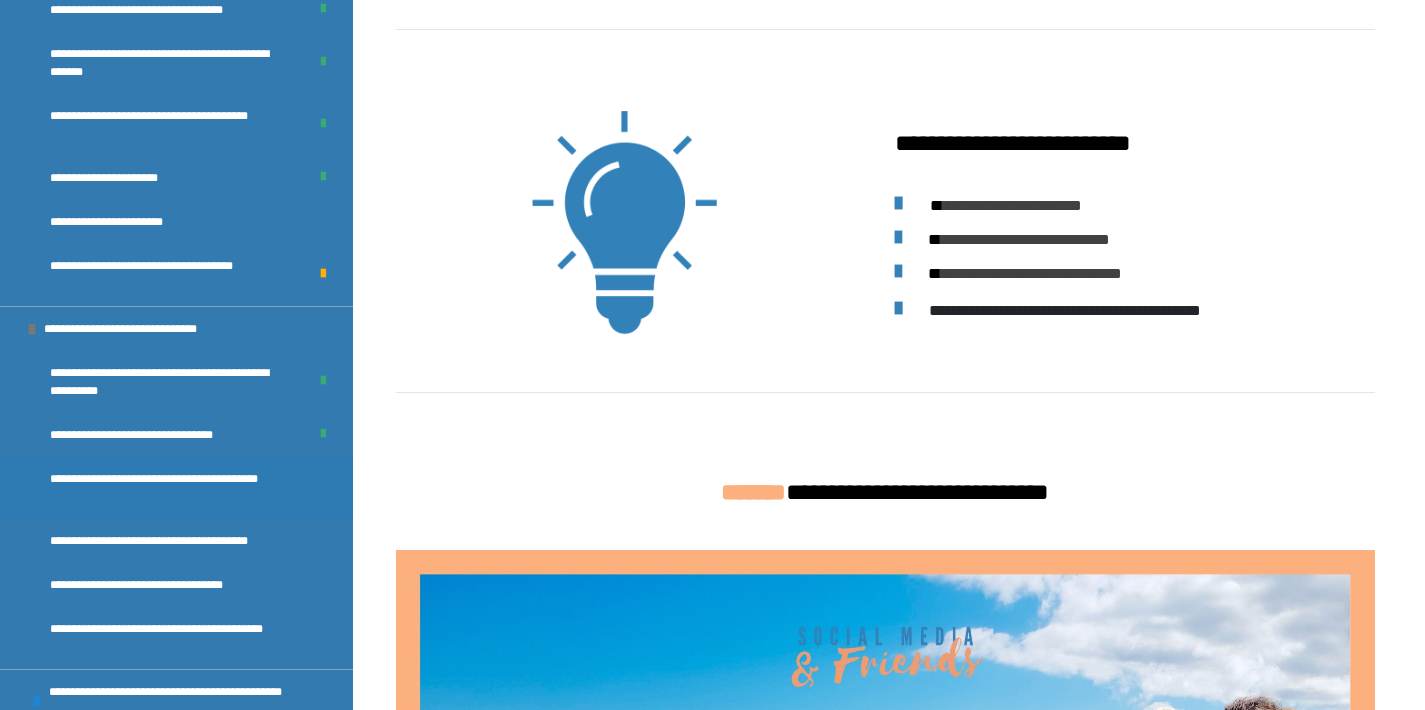 click on "**********" at bounding box center (171, 488) 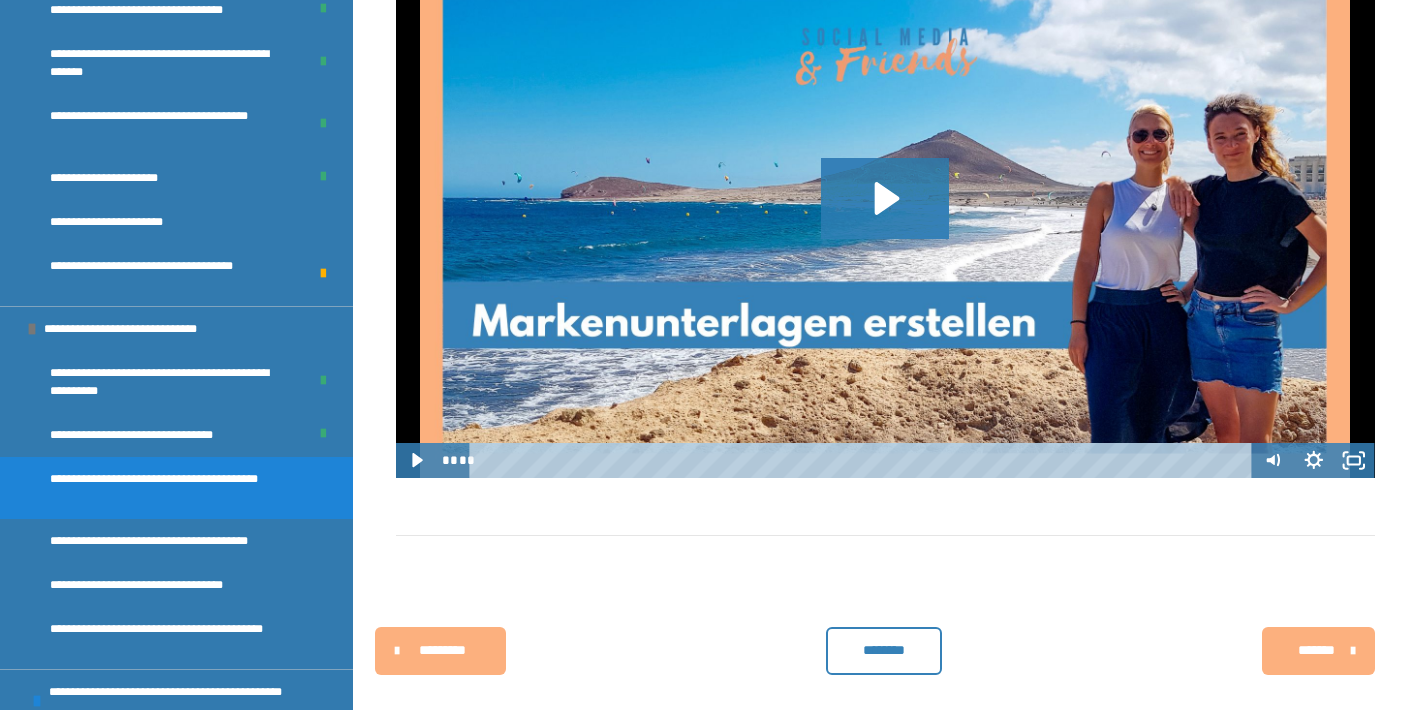 scroll, scrollTop: 823, scrollLeft: 0, axis: vertical 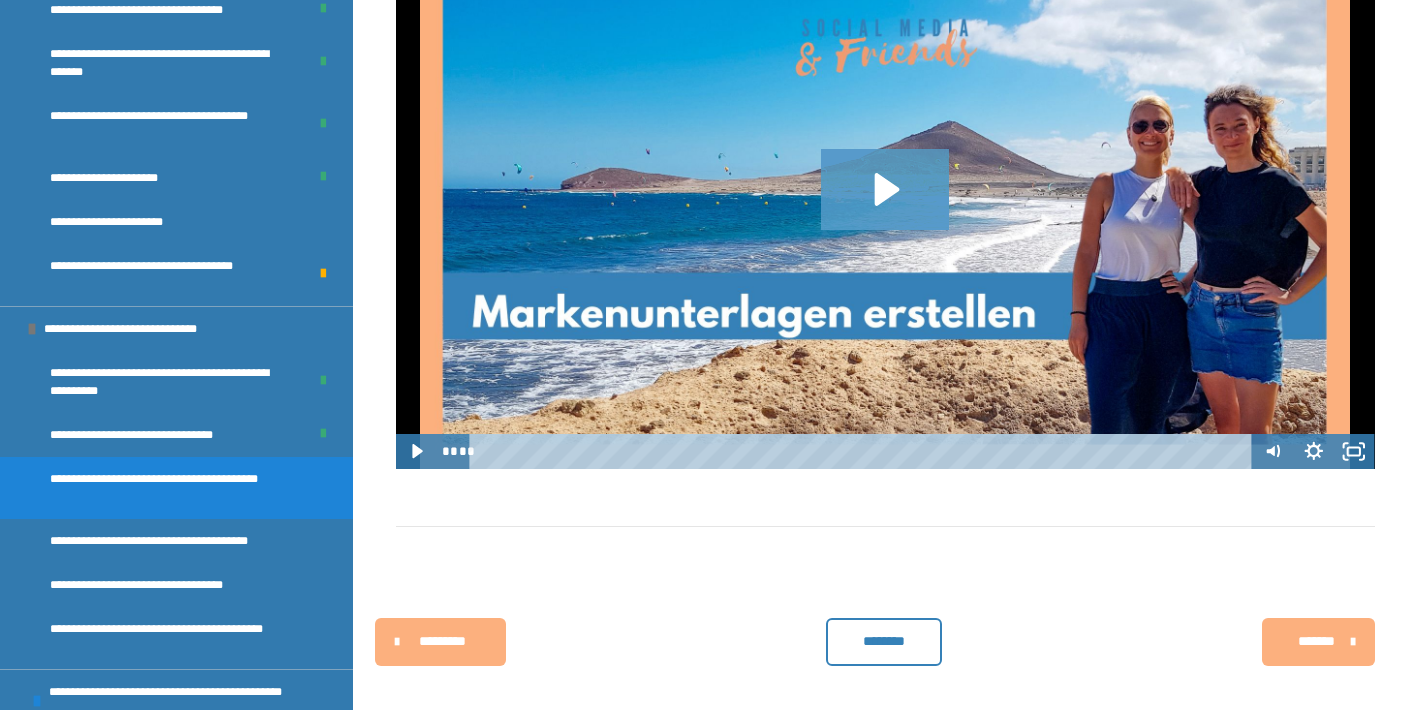 click 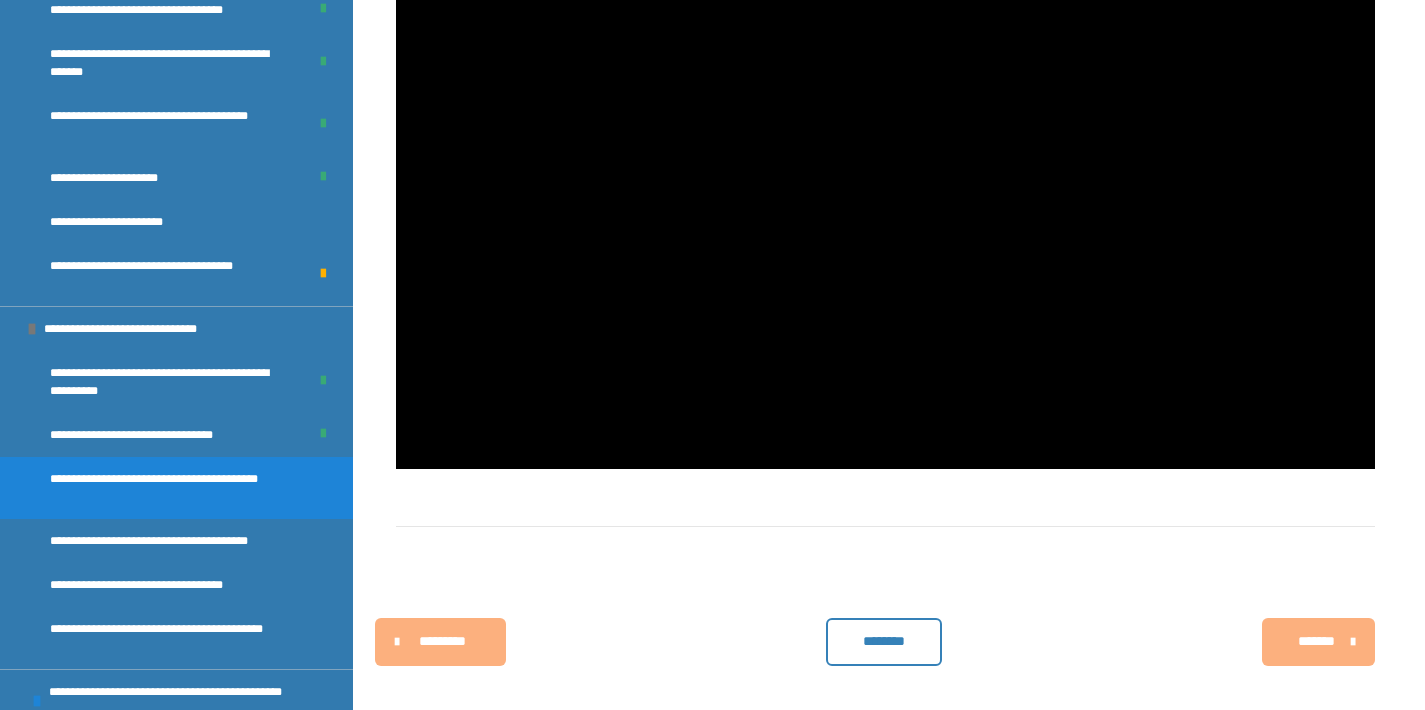 click on "********" at bounding box center [884, 641] 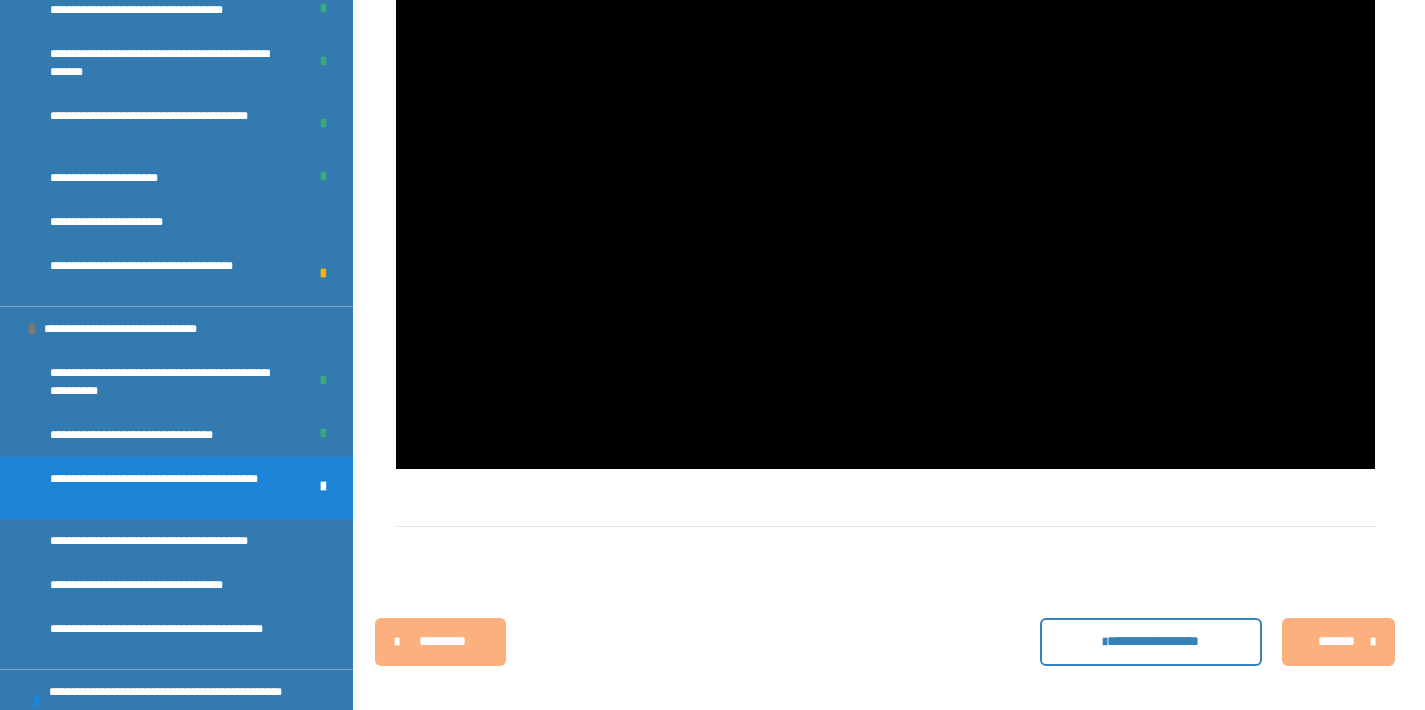 click on "*******" at bounding box center [1336, 641] 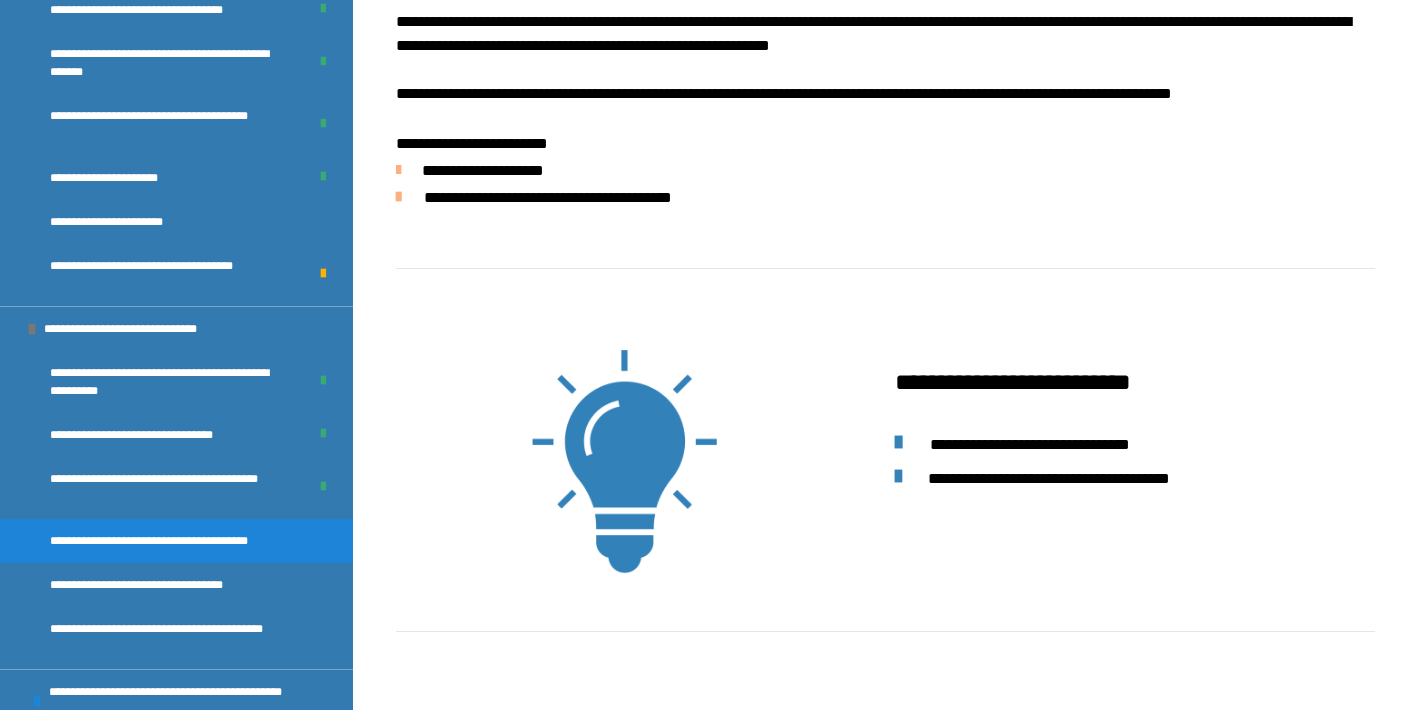 scroll, scrollTop: 383, scrollLeft: 0, axis: vertical 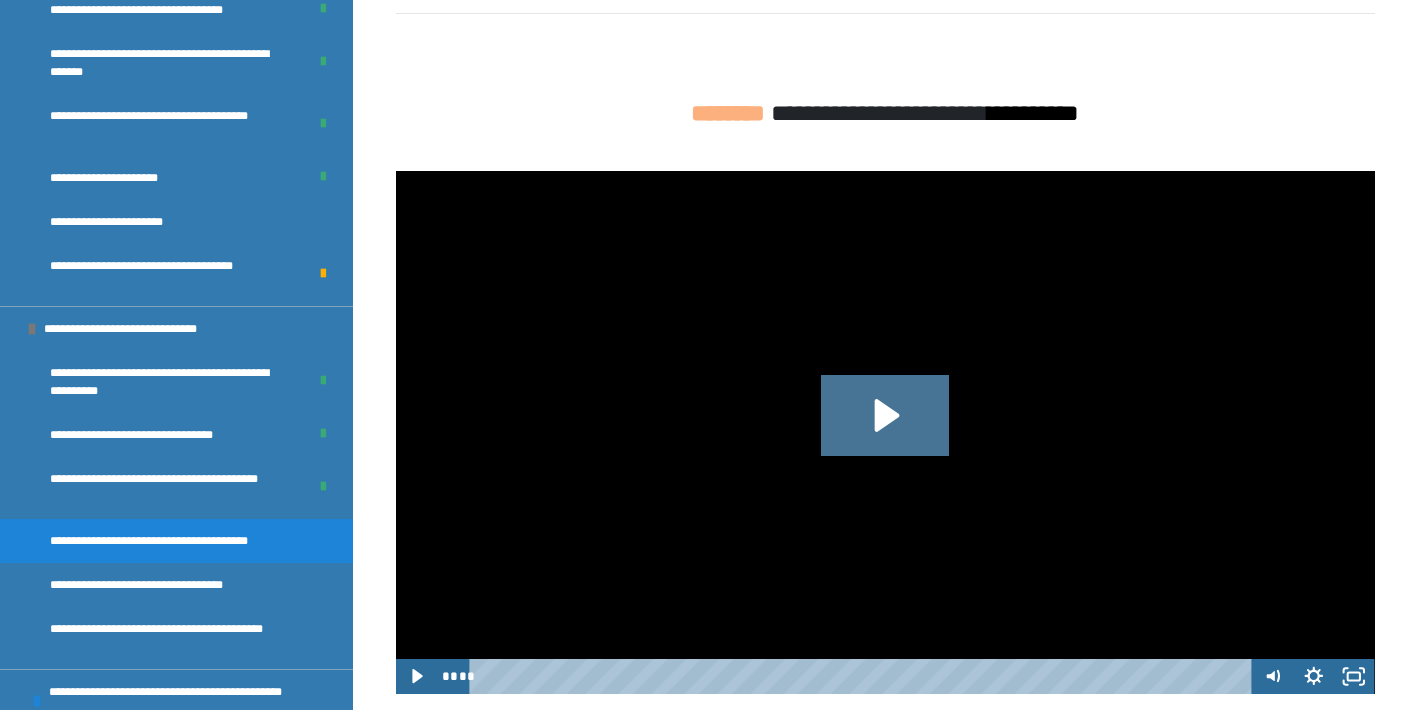 click 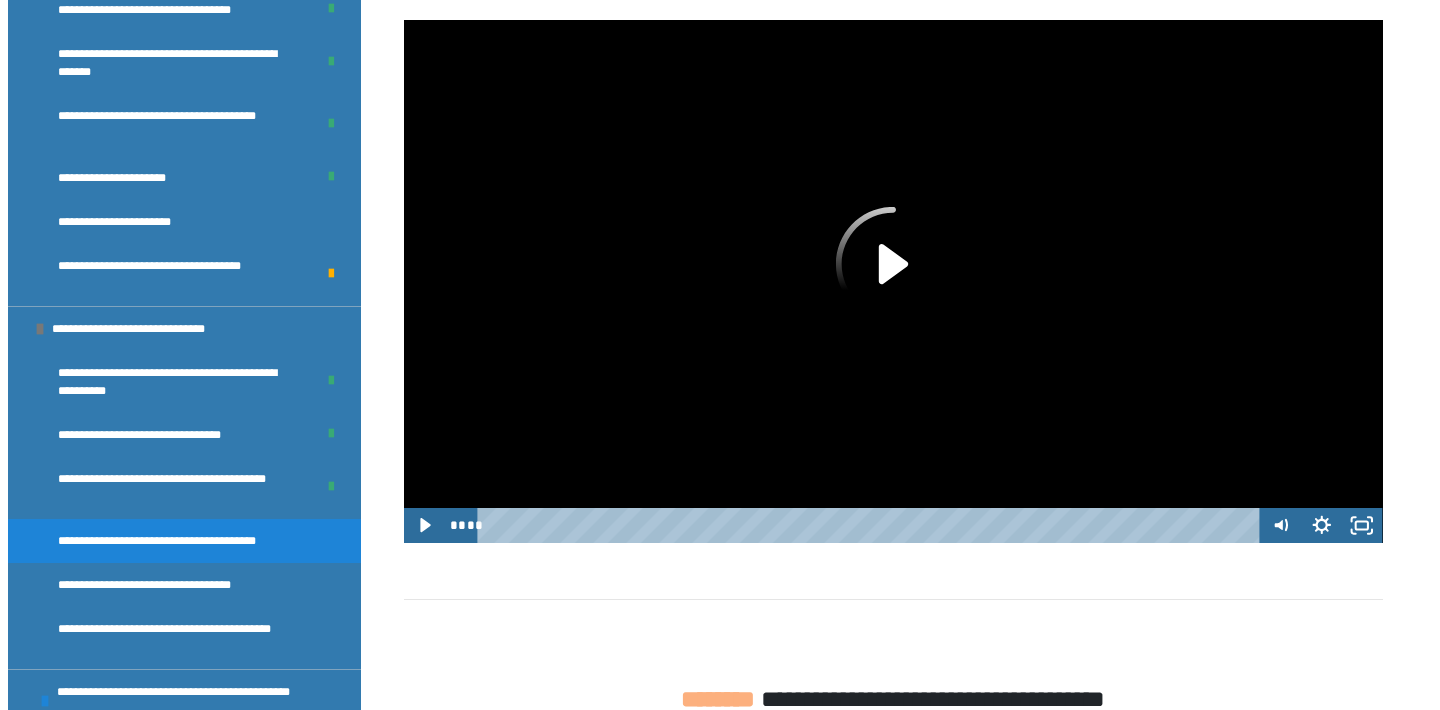 scroll, scrollTop: 1187, scrollLeft: 0, axis: vertical 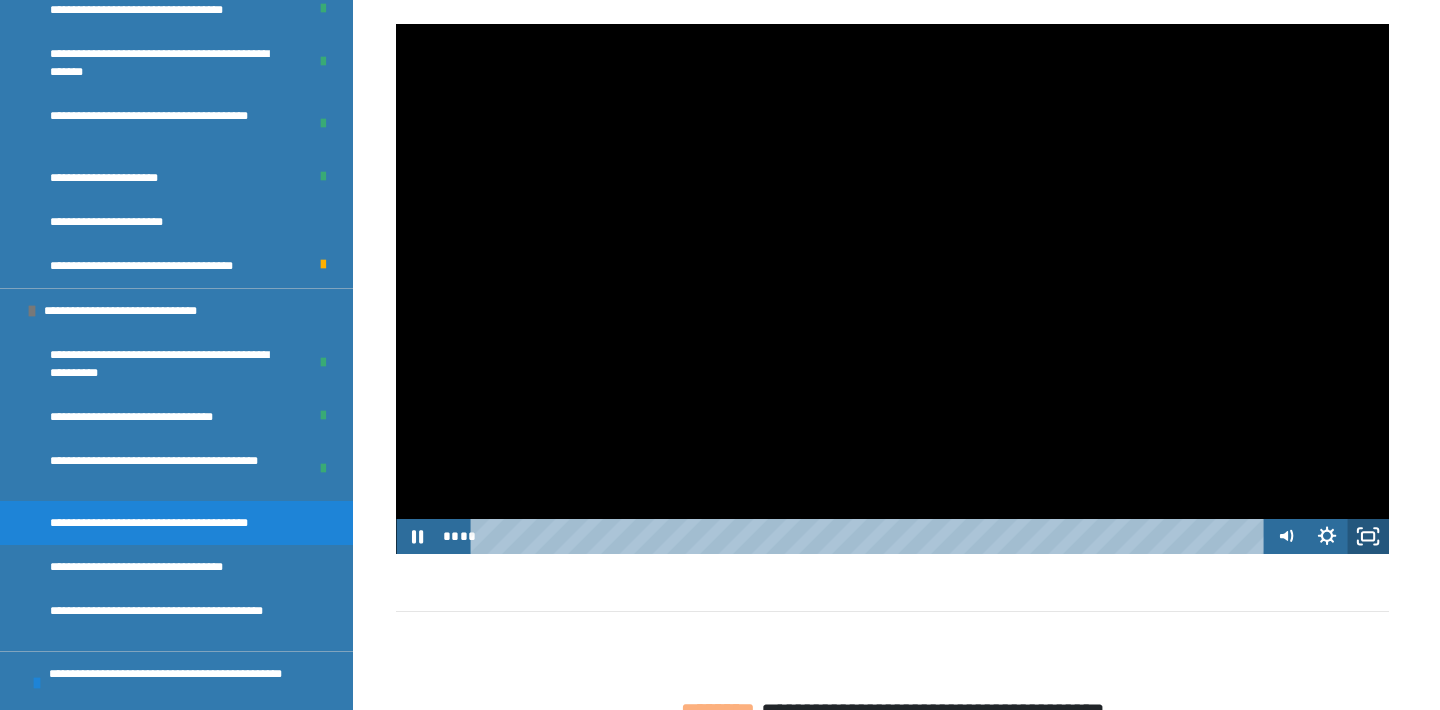click 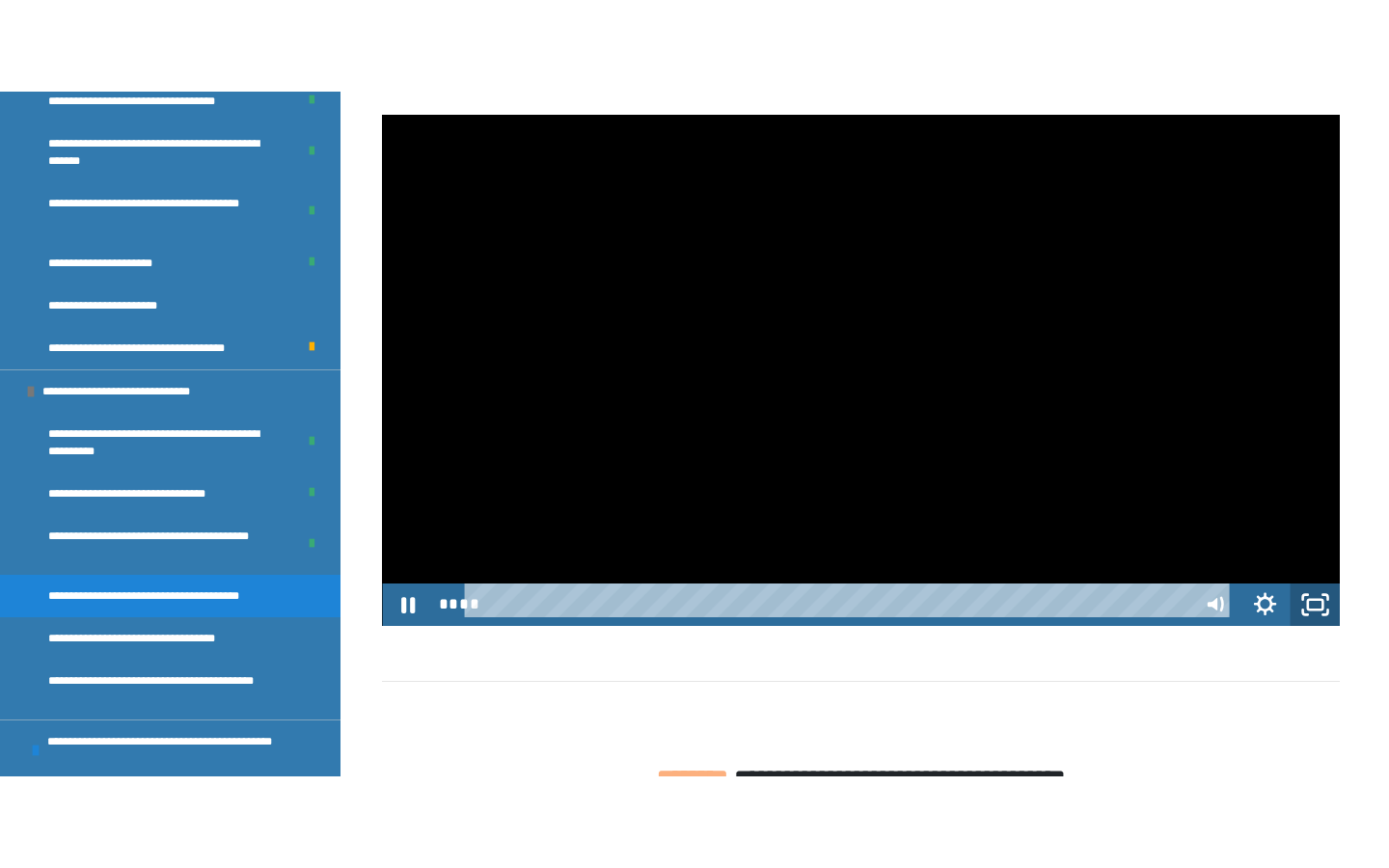 scroll, scrollTop: 0, scrollLeft: 0, axis: both 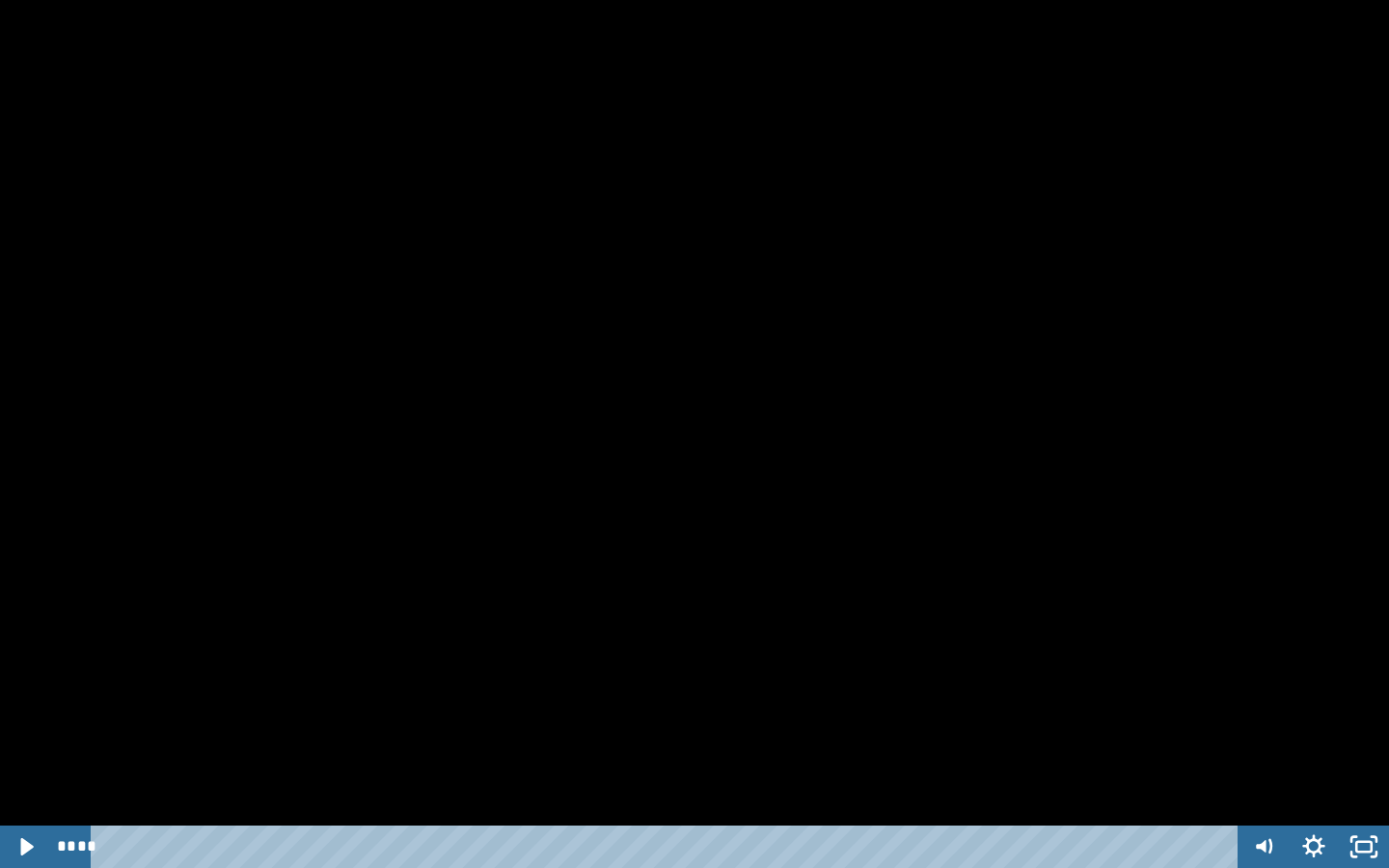 click at bounding box center [694, 434] 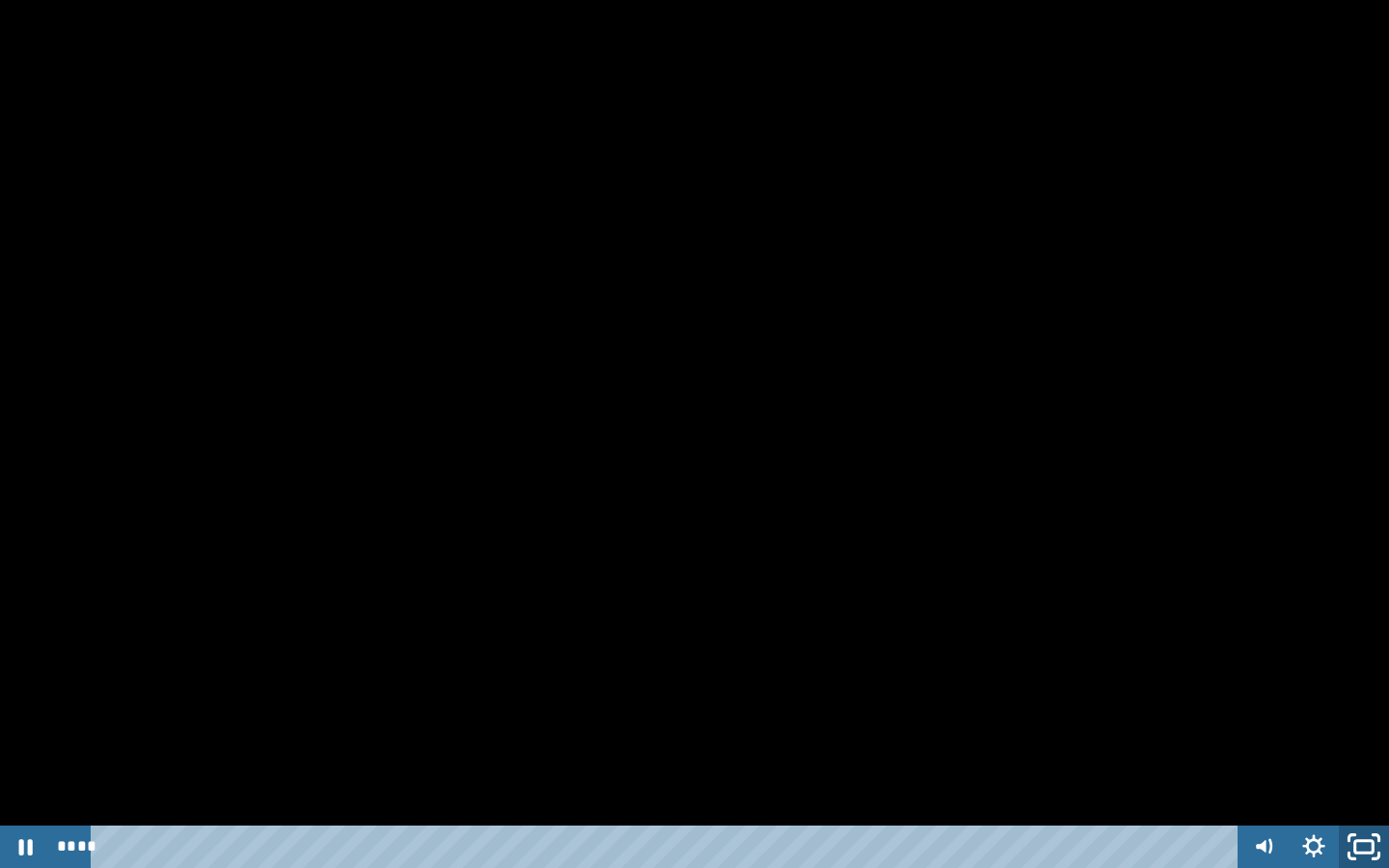 click 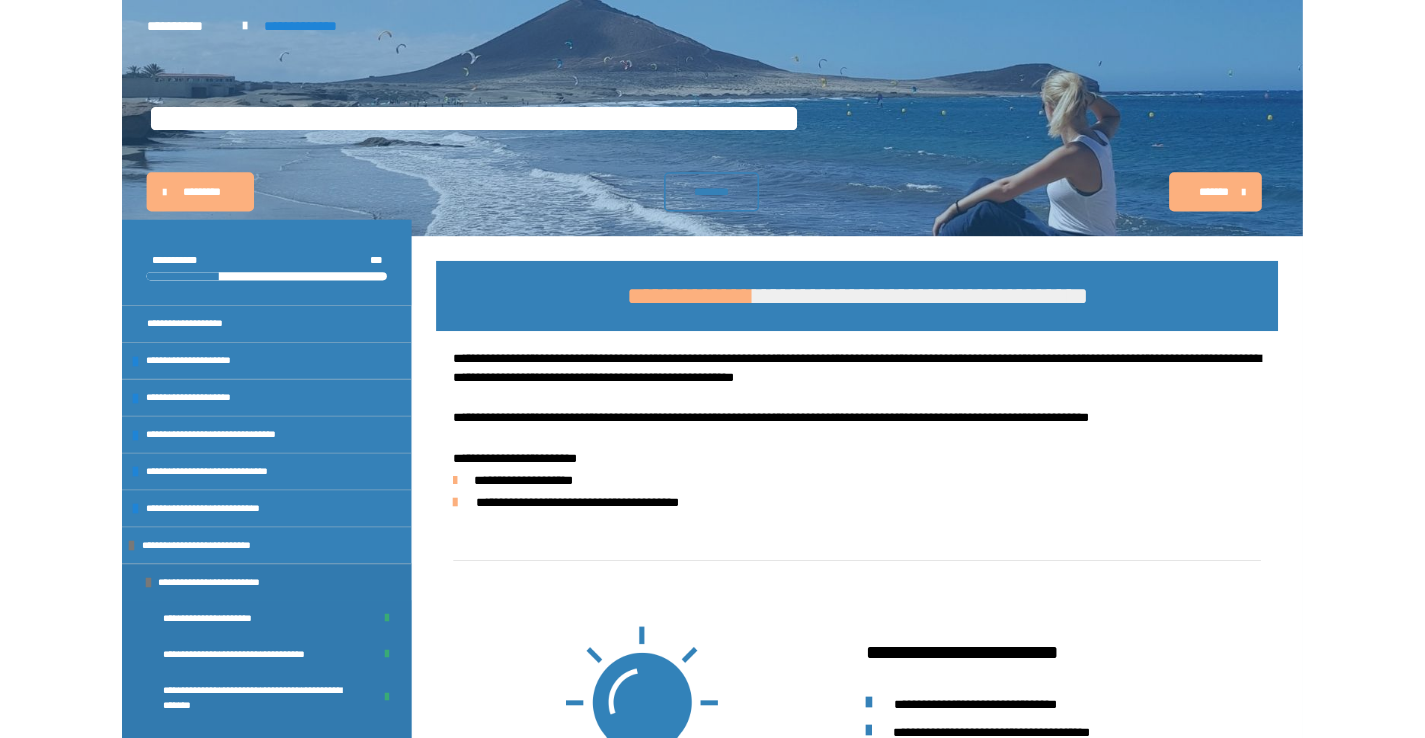 scroll, scrollTop: 1187, scrollLeft: 0, axis: vertical 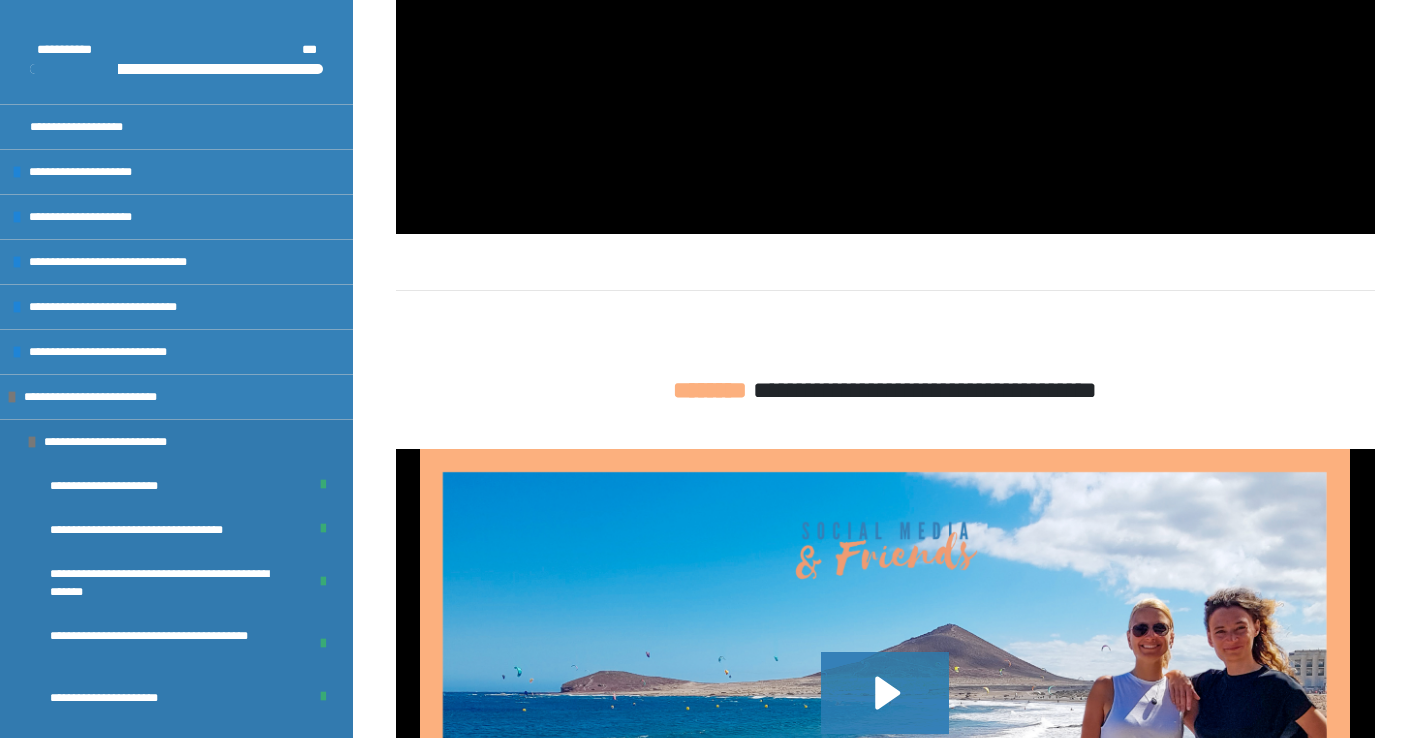 click on "**********" at bounding box center (885, -28) 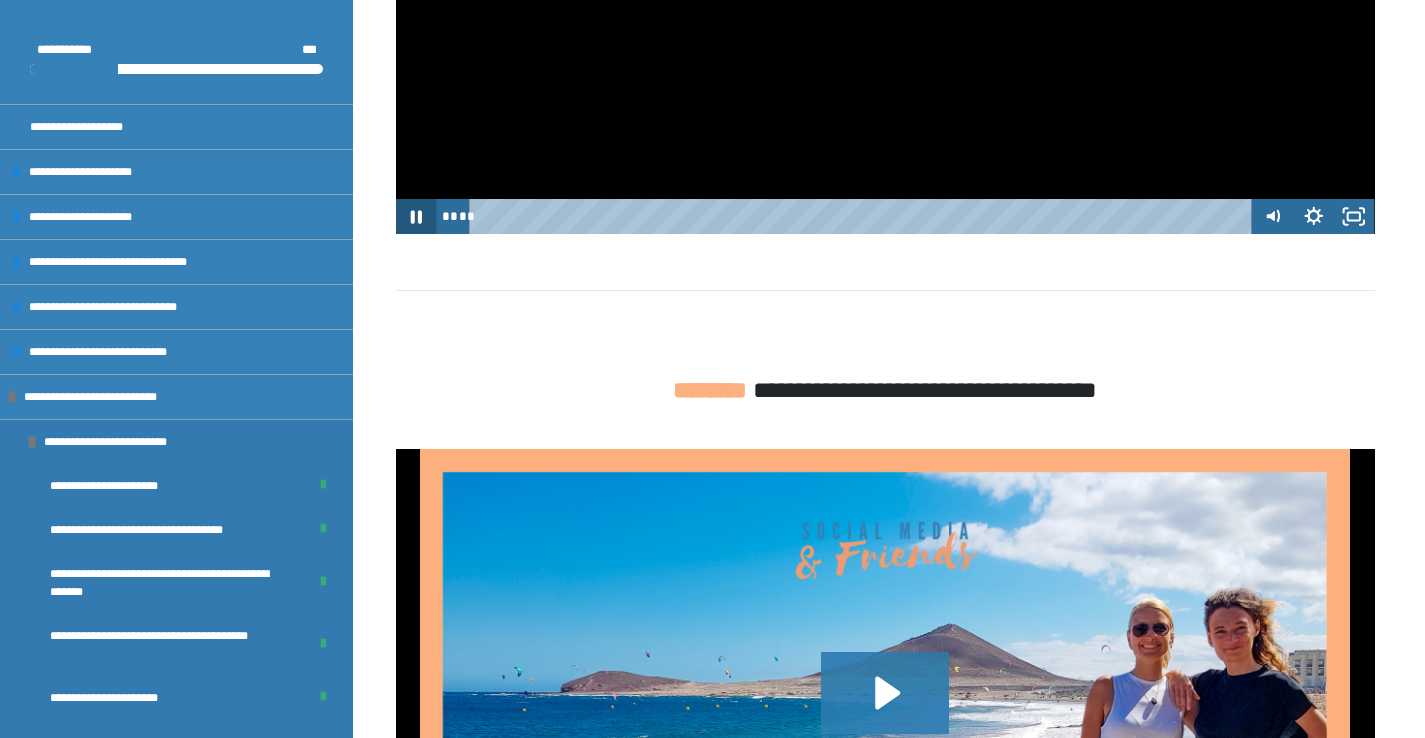 click 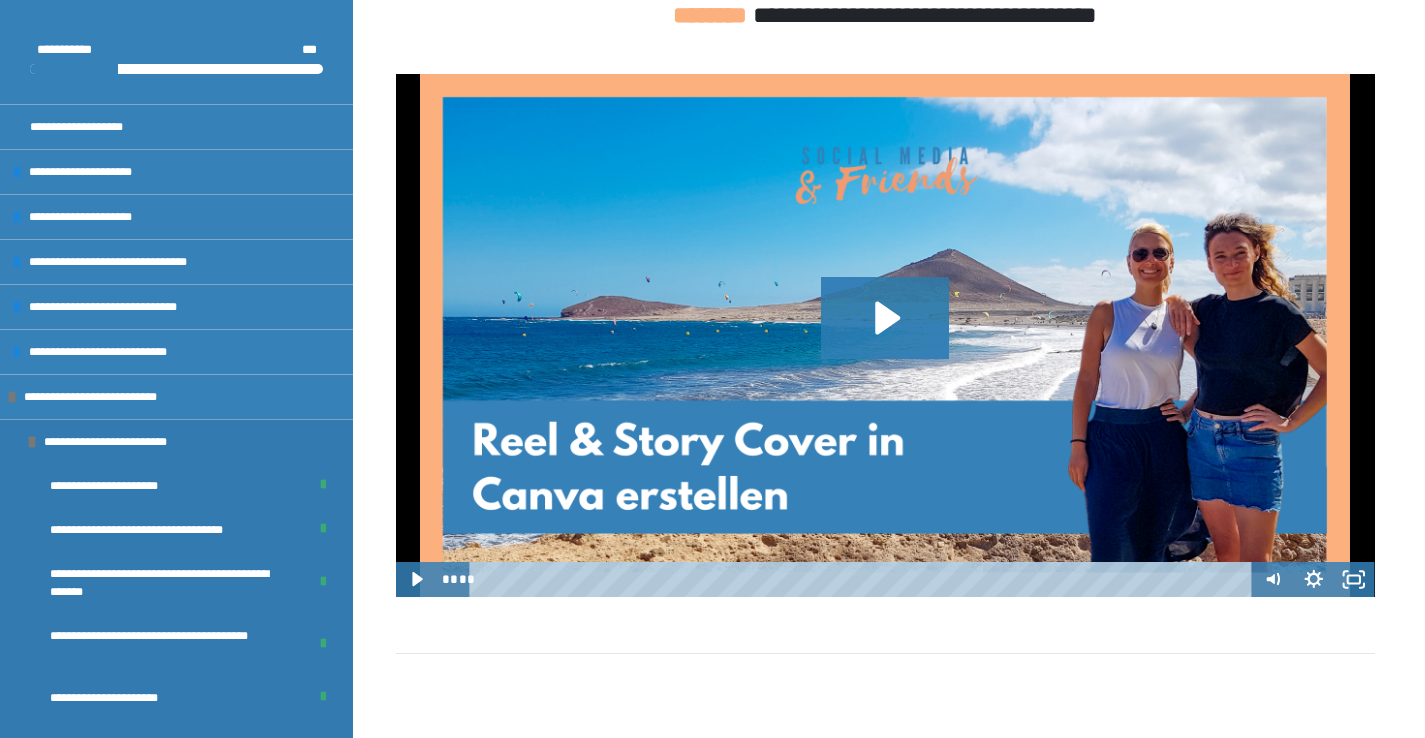scroll, scrollTop: 1871, scrollLeft: 0, axis: vertical 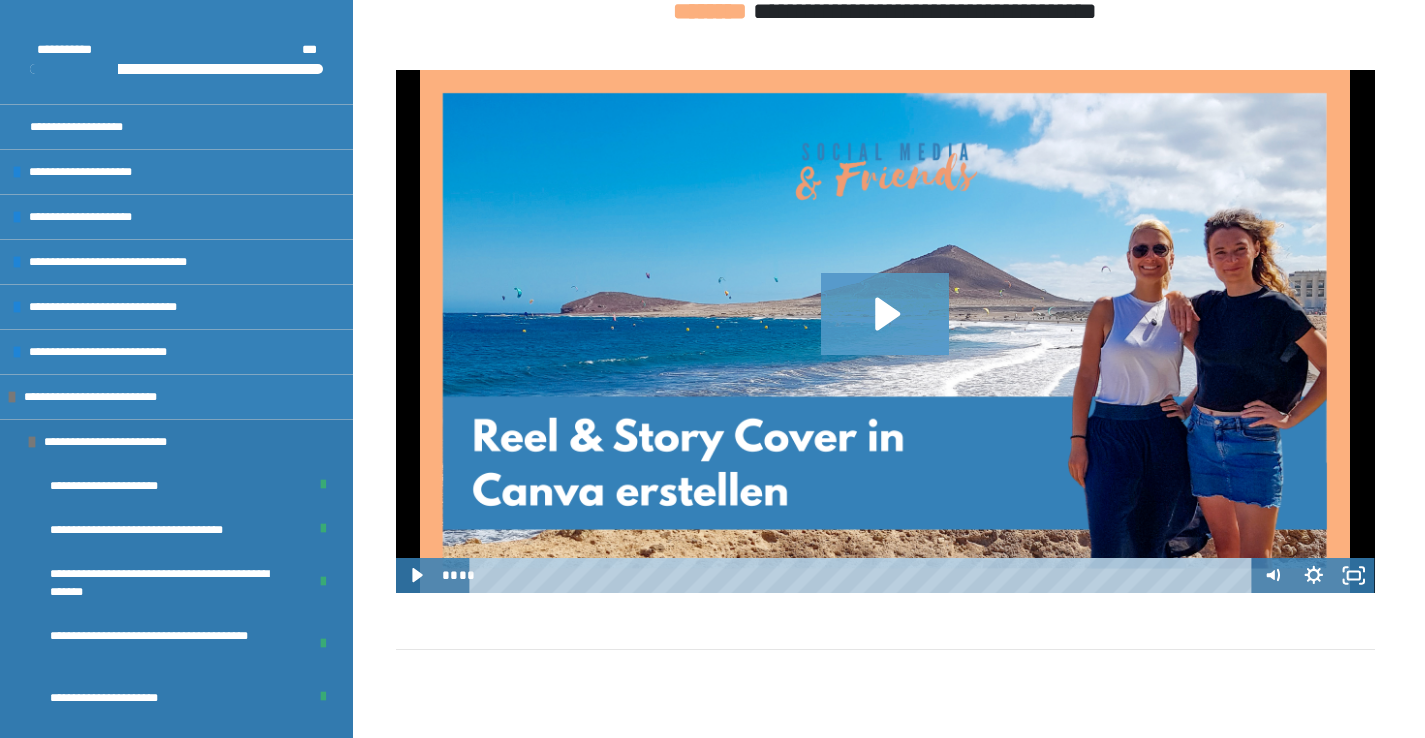 click 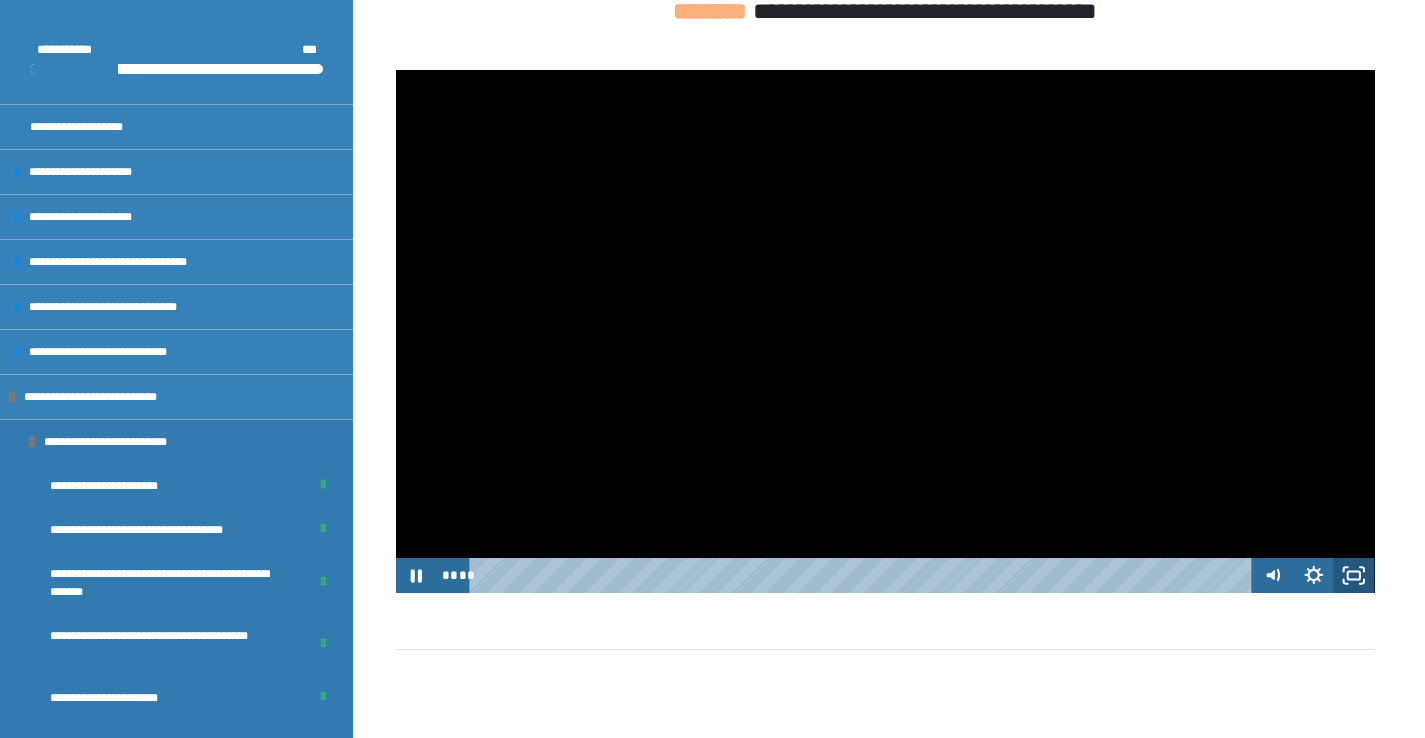 click 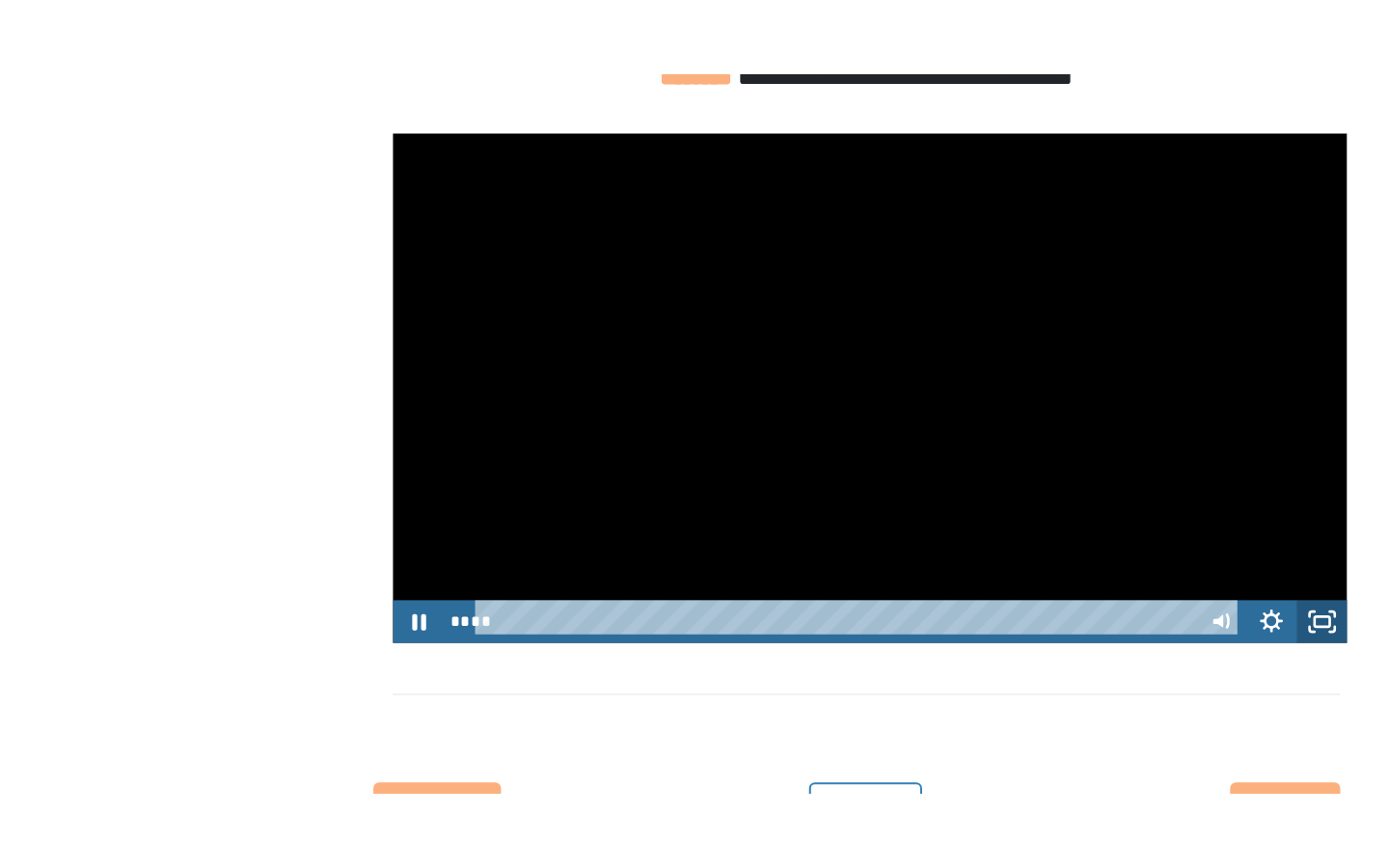 scroll, scrollTop: 0, scrollLeft: 0, axis: both 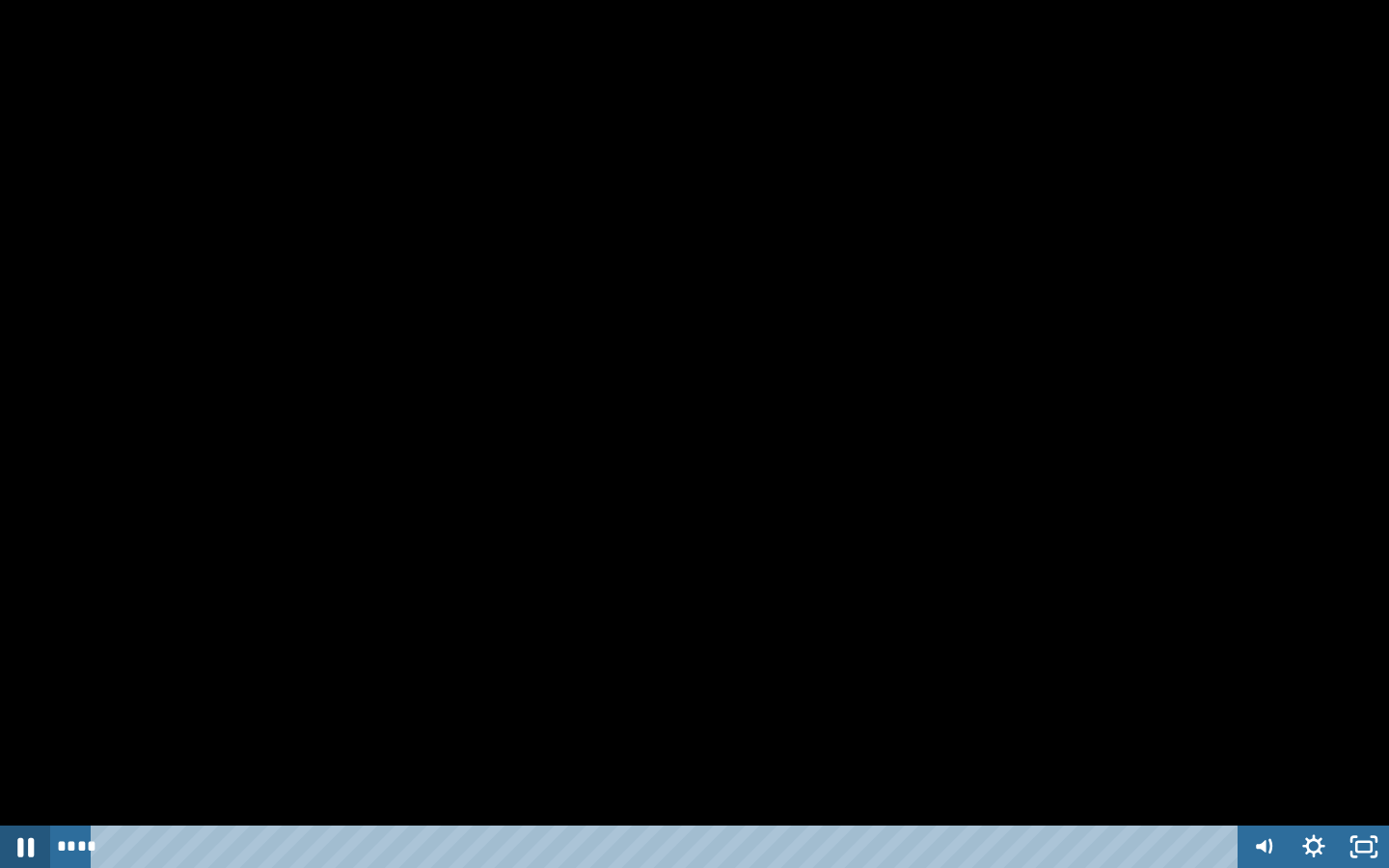 click 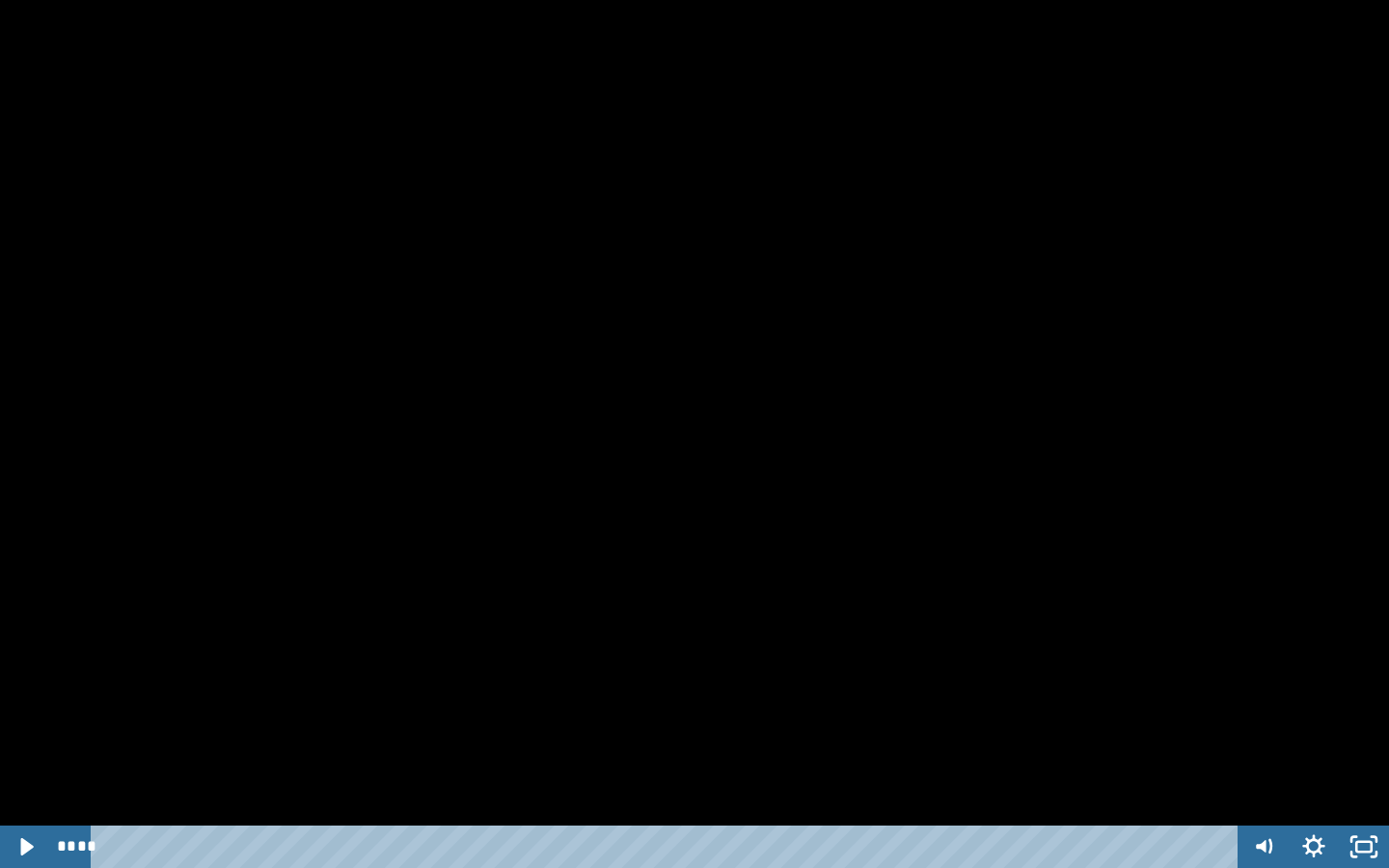 click at bounding box center (694, 434) 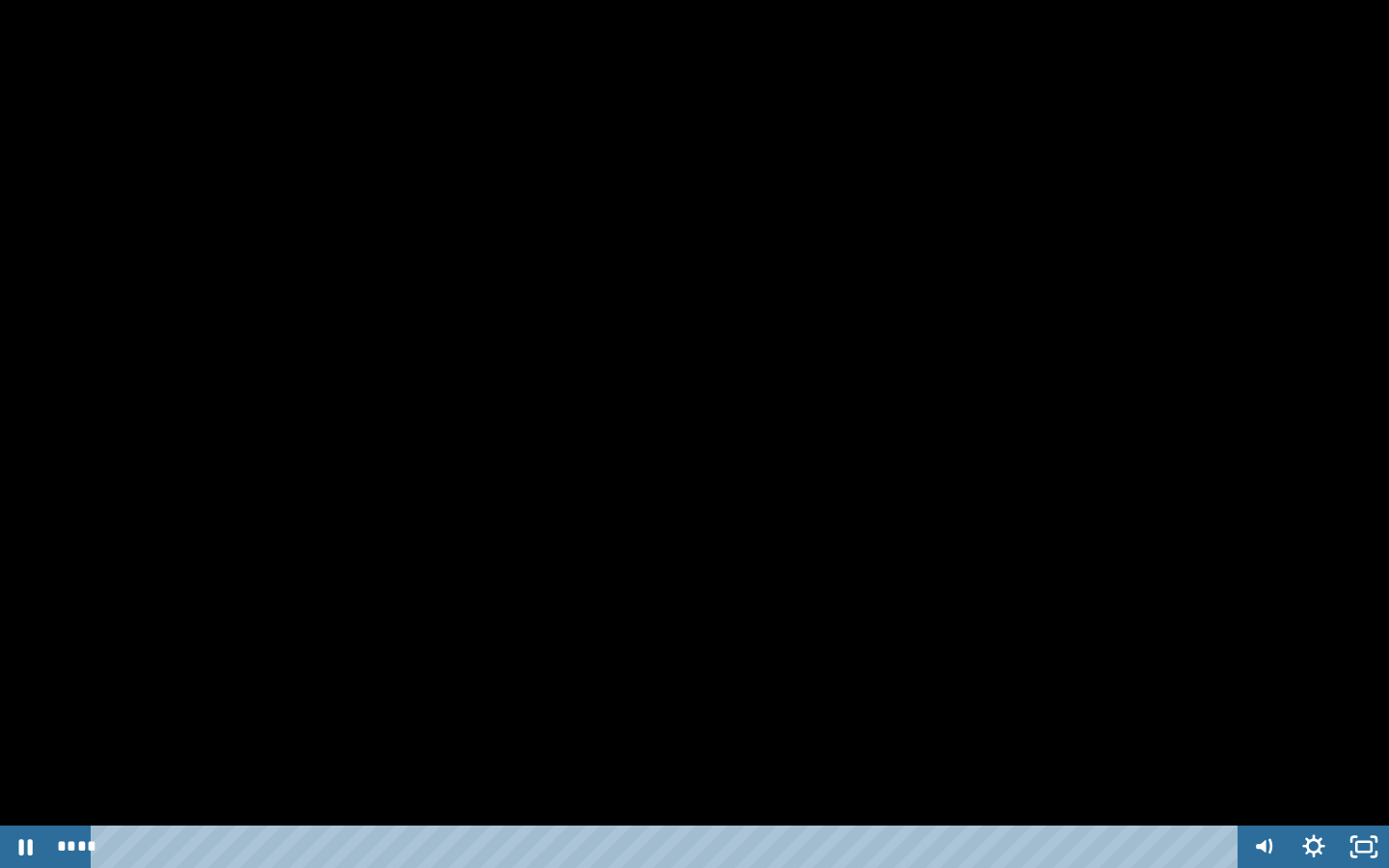 click at bounding box center (694, 434) 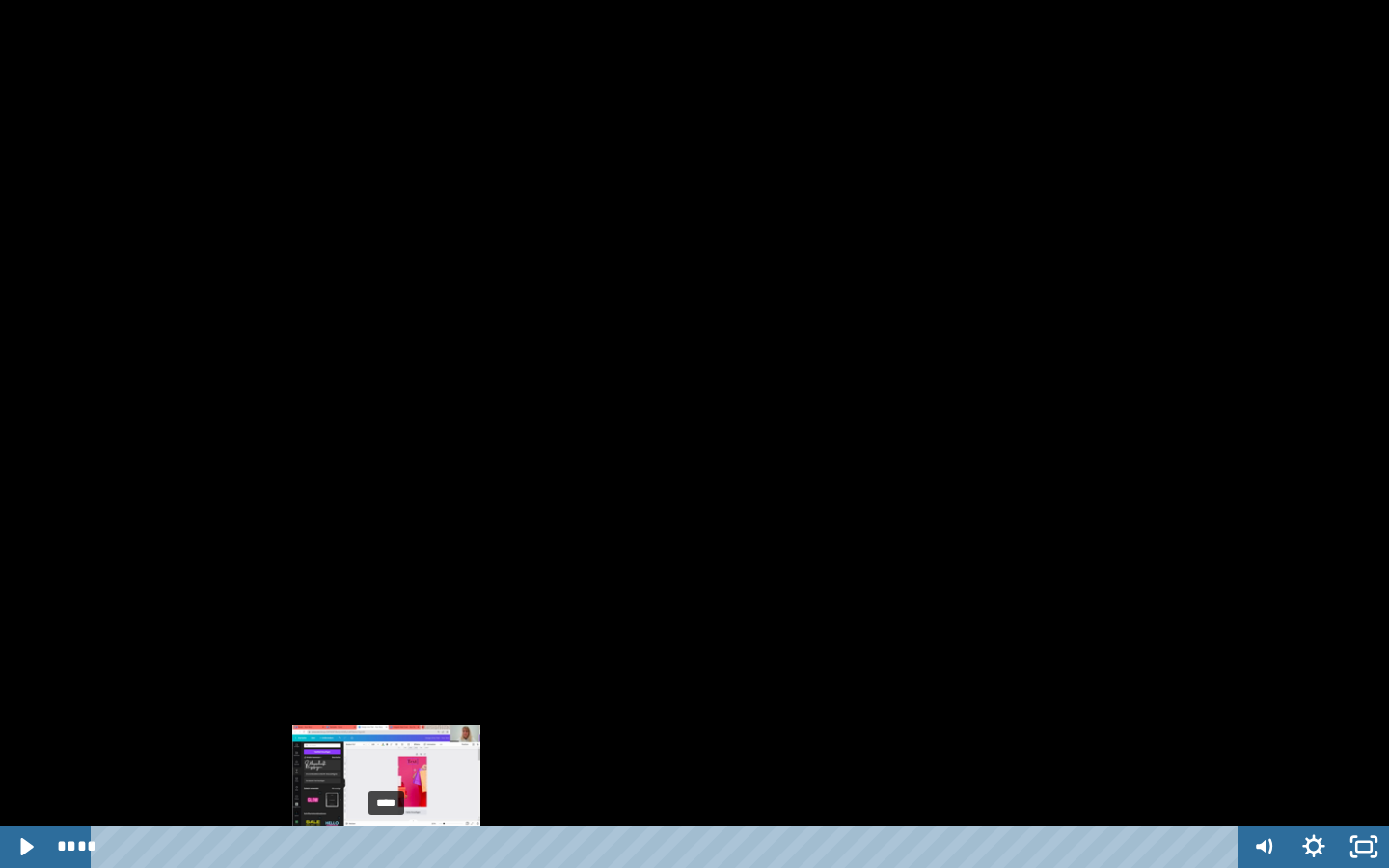 drag, startPoint x: 492, startPoint y: 846, endPoint x: 387, endPoint y: 843, distance: 105.042848 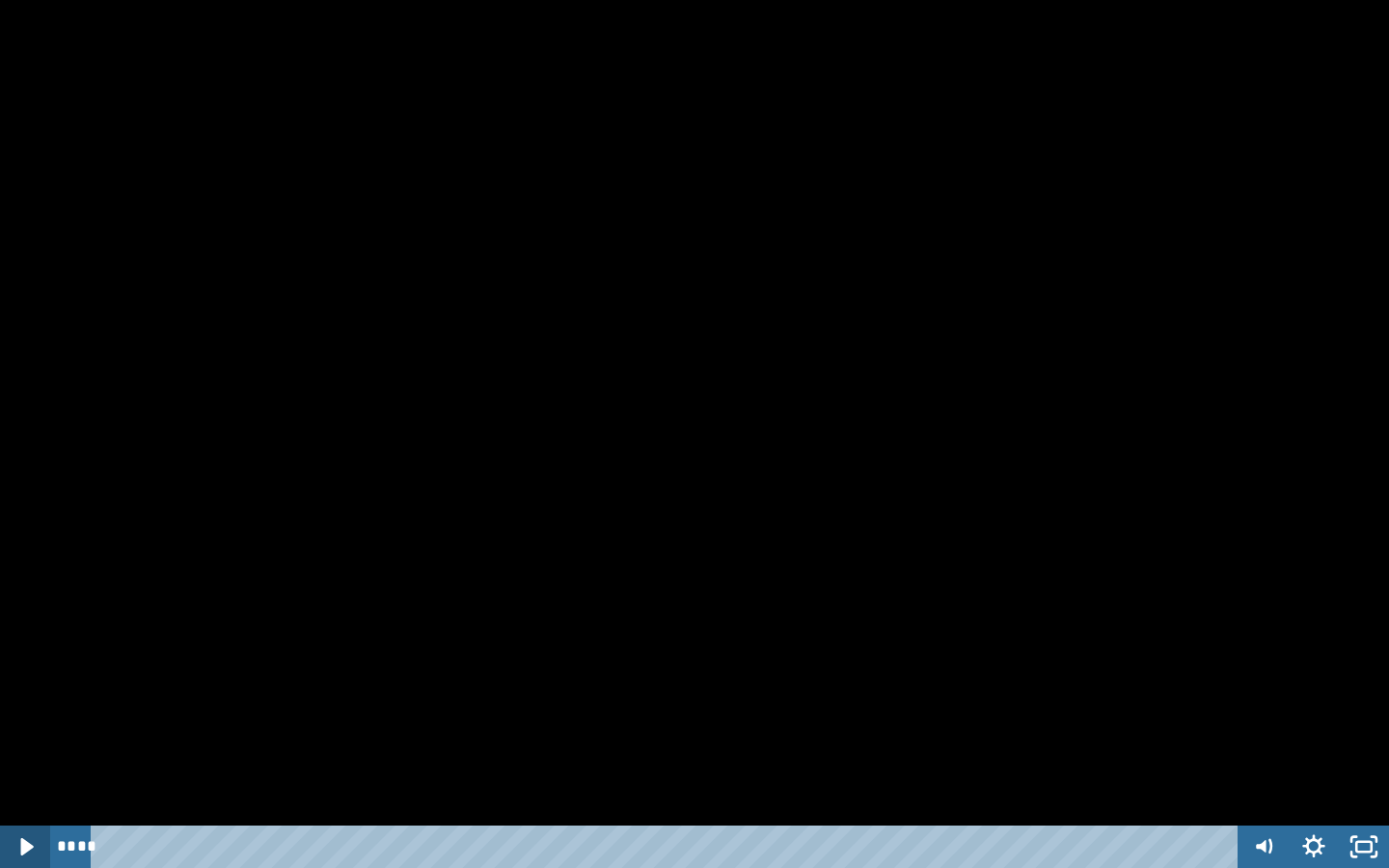 click 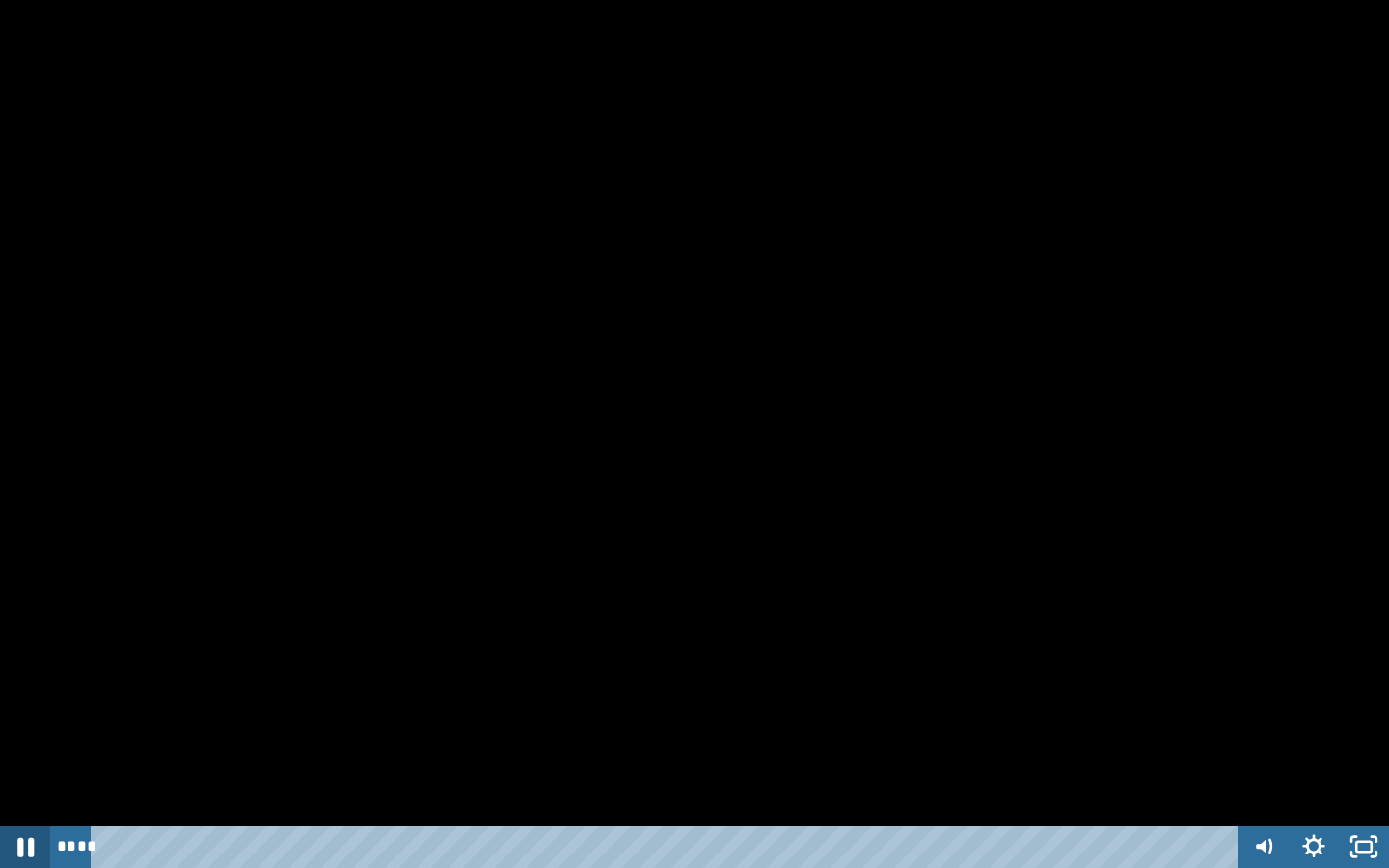 click 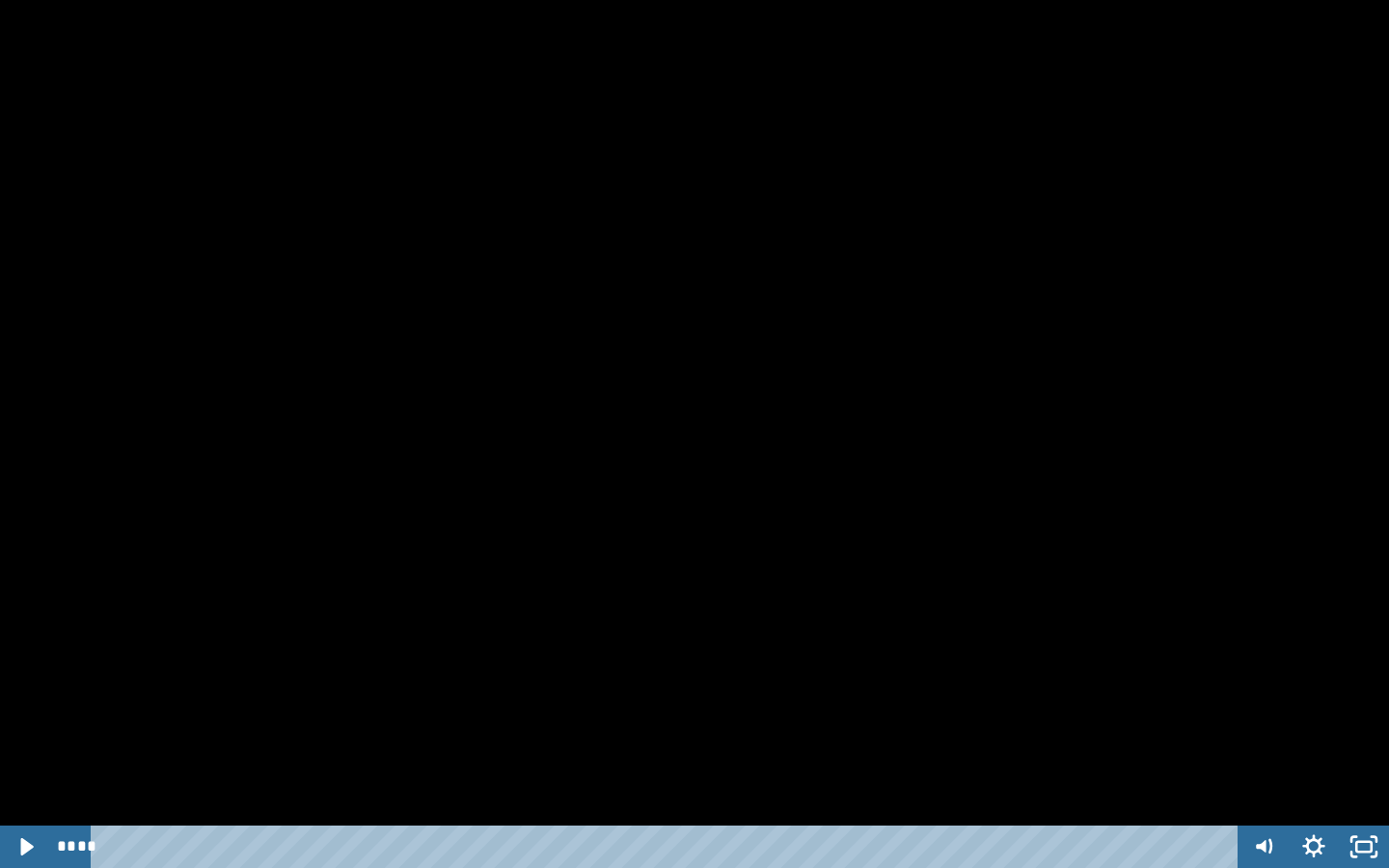 drag, startPoint x: 1353, startPoint y: 300, endPoint x: 1292, endPoint y: 203, distance: 114.58621 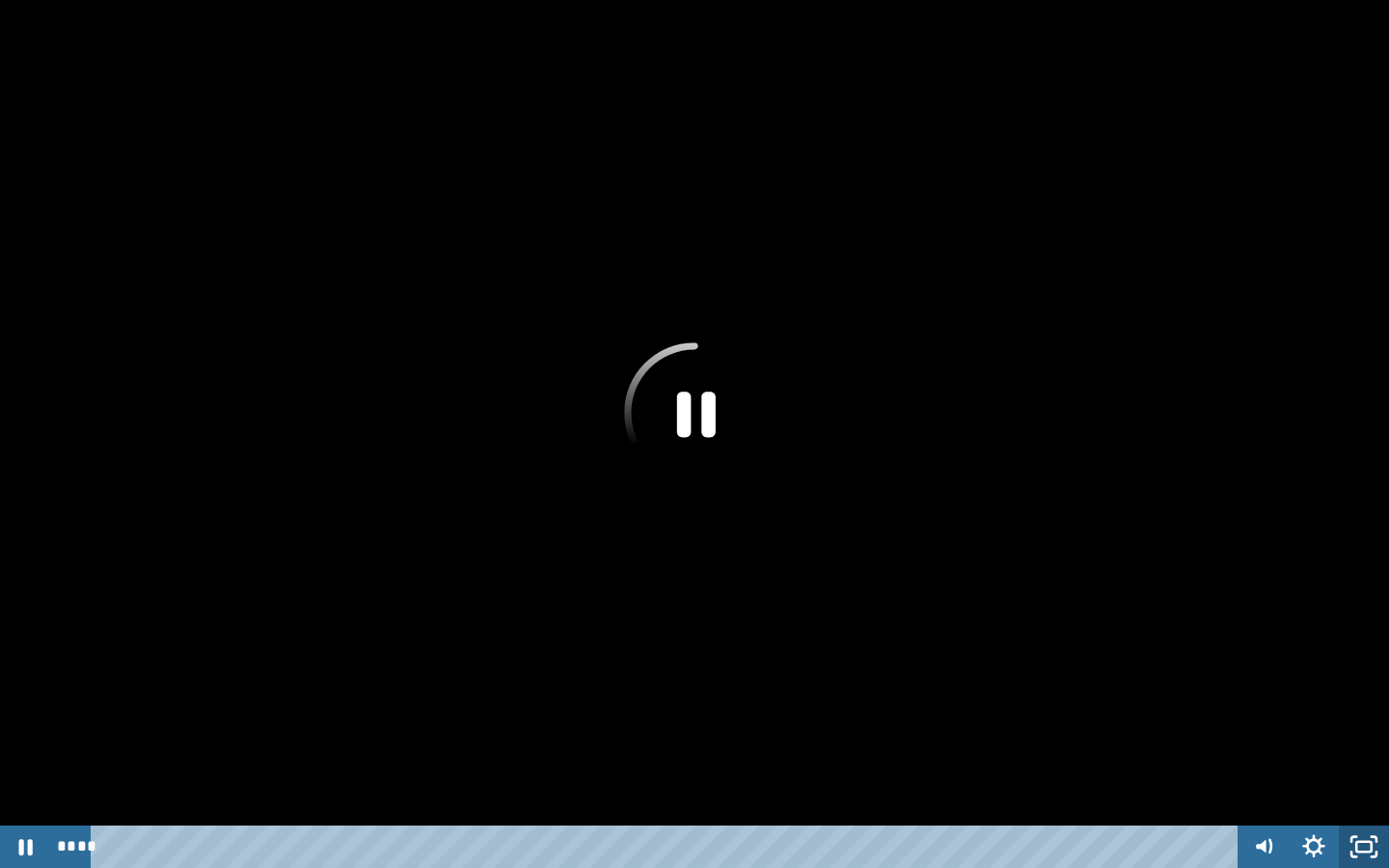 click 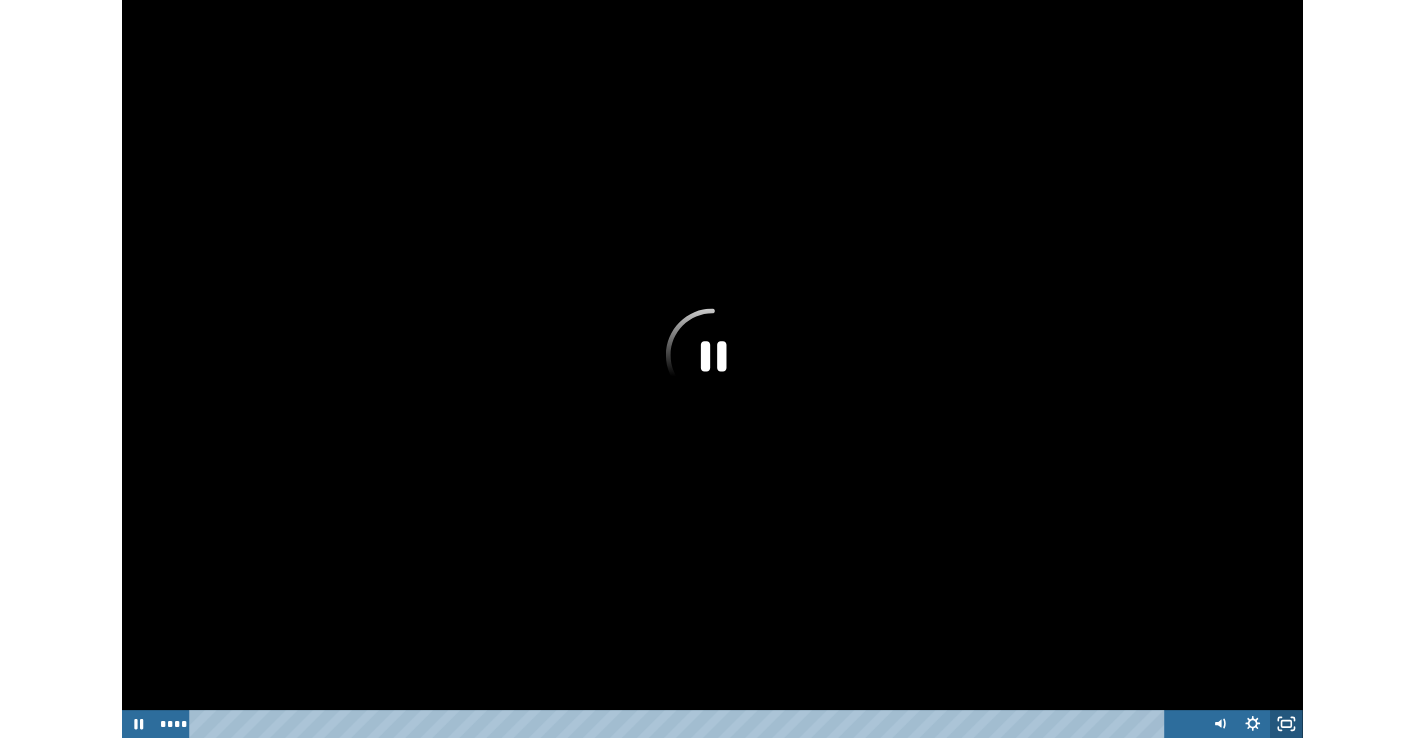 scroll, scrollTop: 1871, scrollLeft: 0, axis: vertical 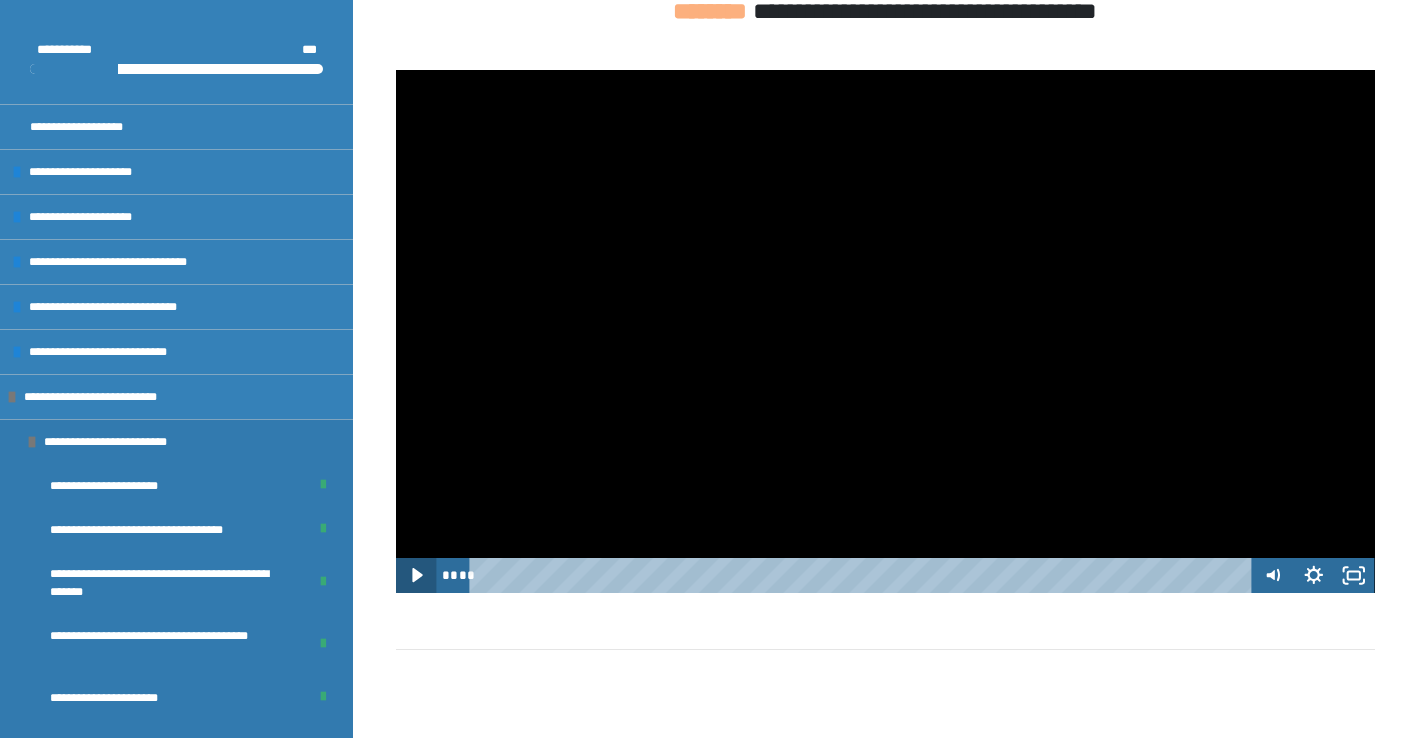 click 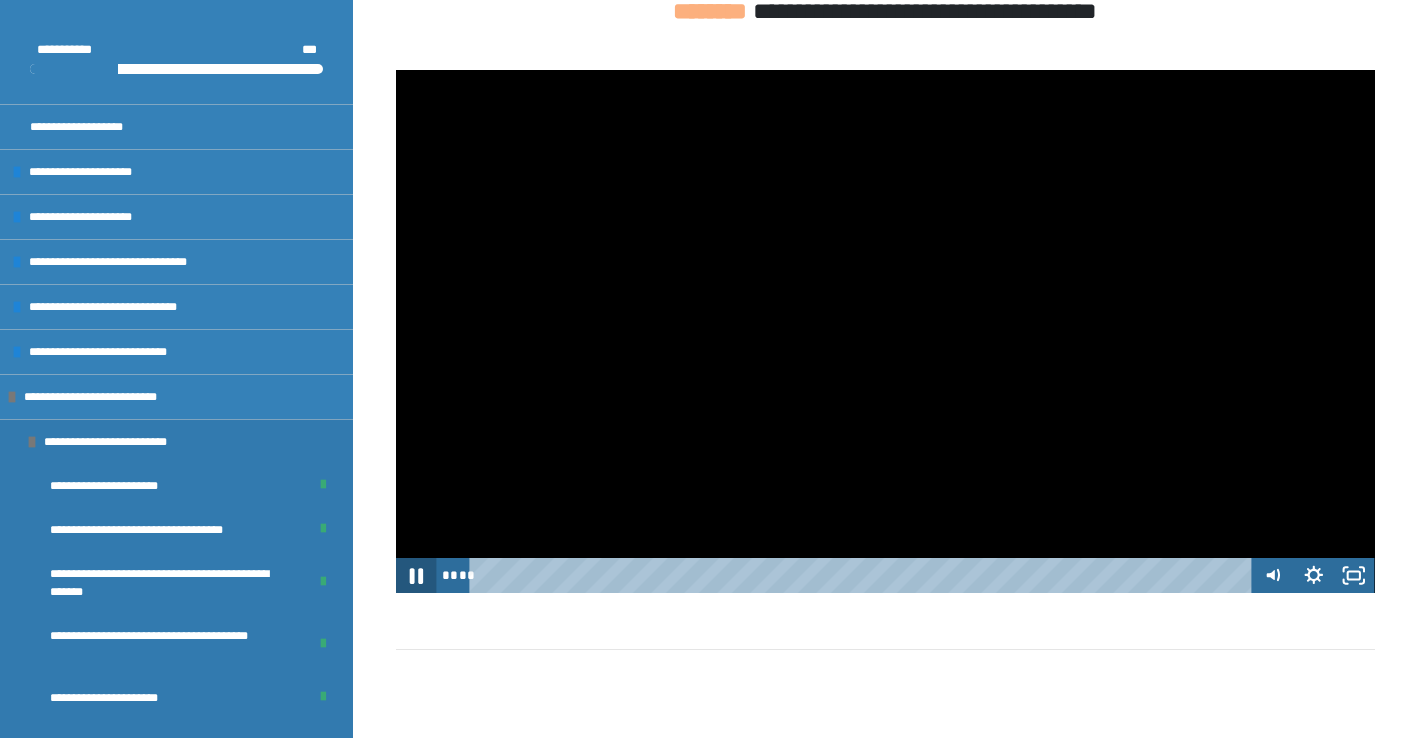 click 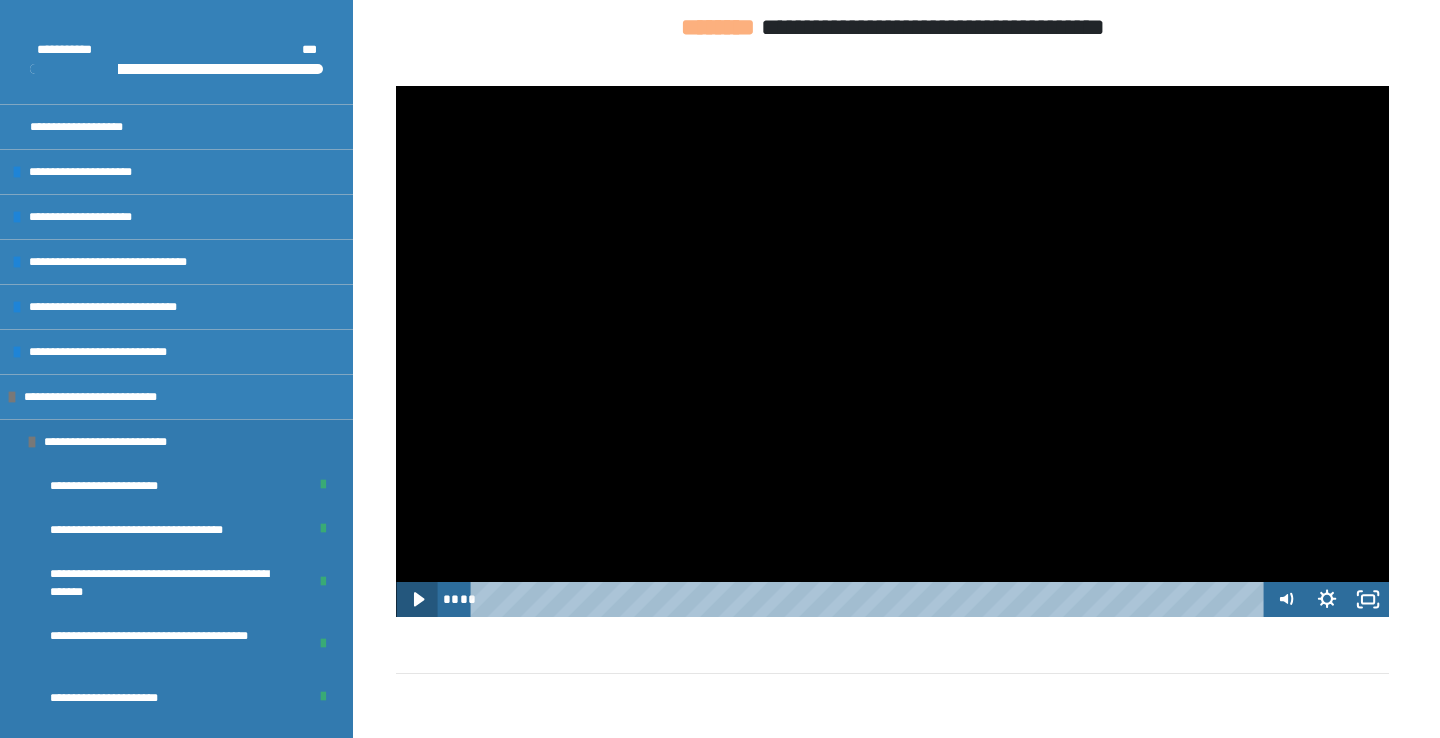 click 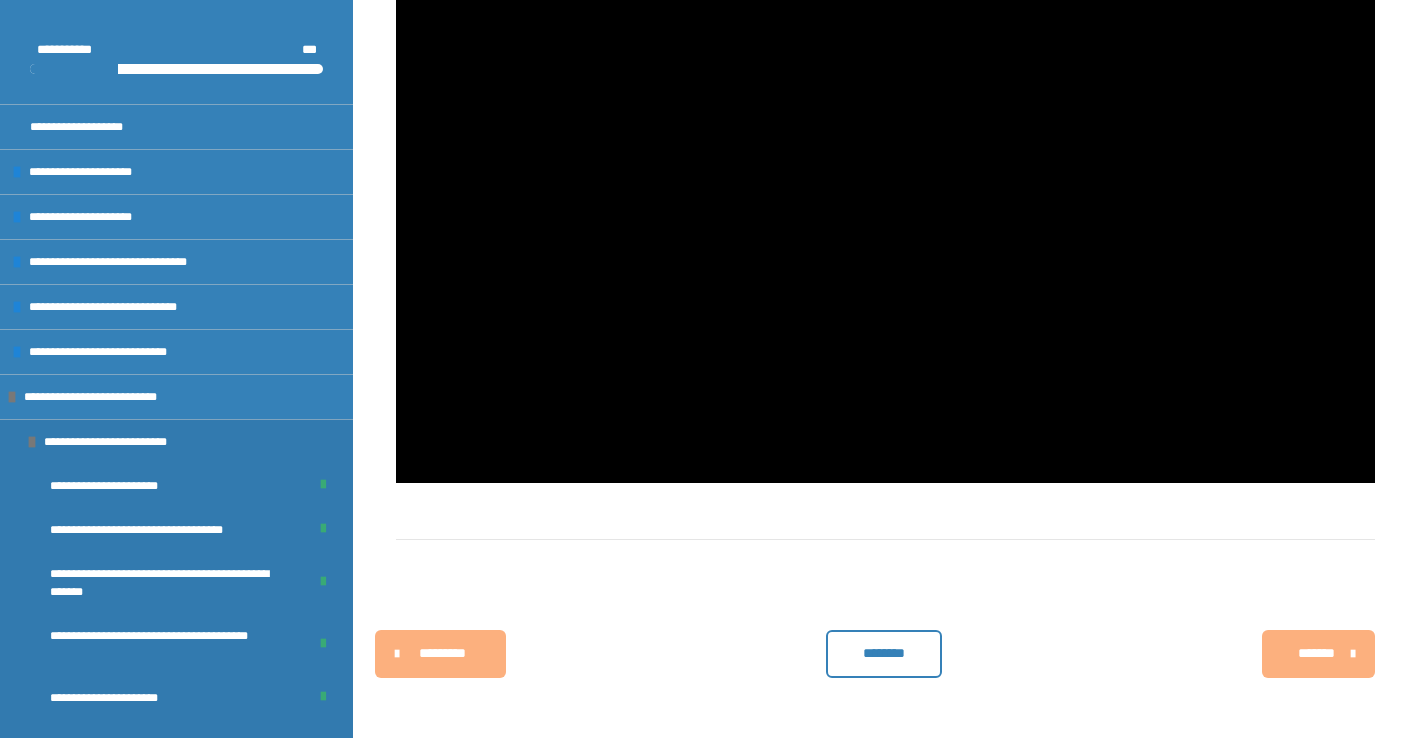 scroll, scrollTop: 2005, scrollLeft: 0, axis: vertical 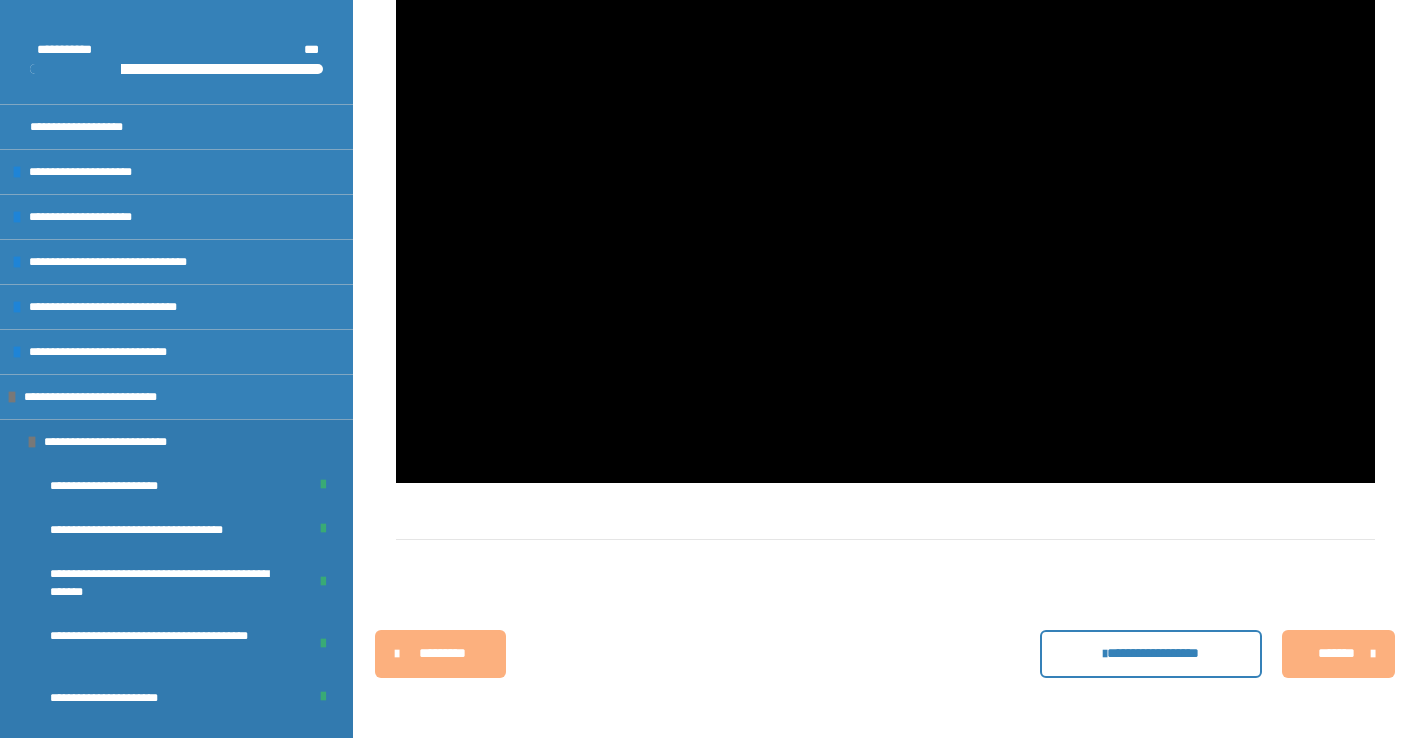 click on "*******" at bounding box center [1336, 653] 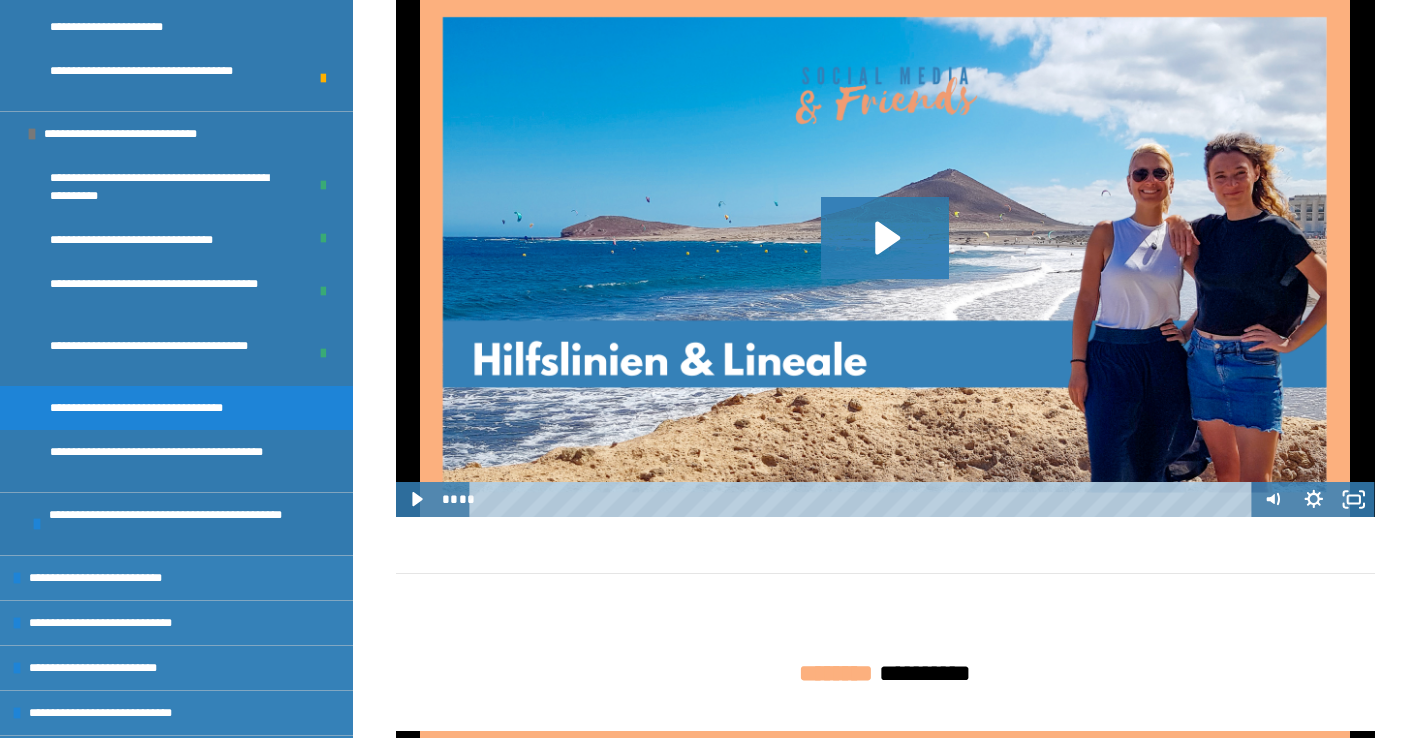 scroll, scrollTop: 718, scrollLeft: 0, axis: vertical 